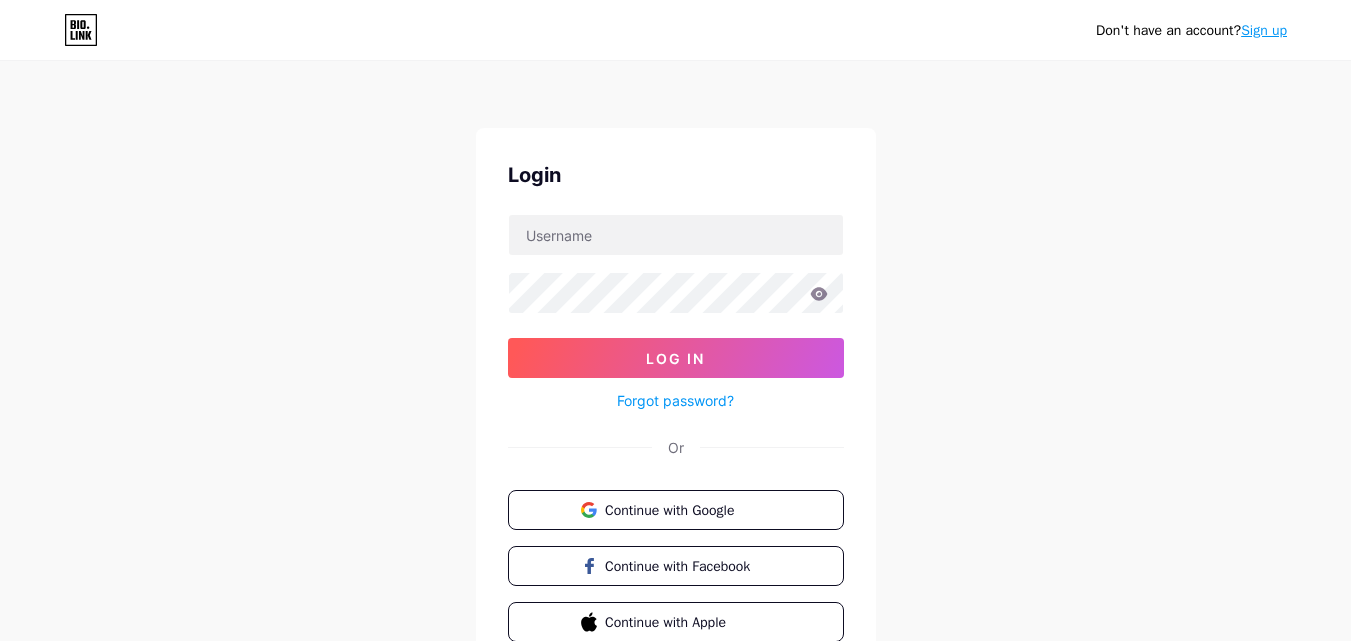 scroll, scrollTop: 0, scrollLeft: 0, axis: both 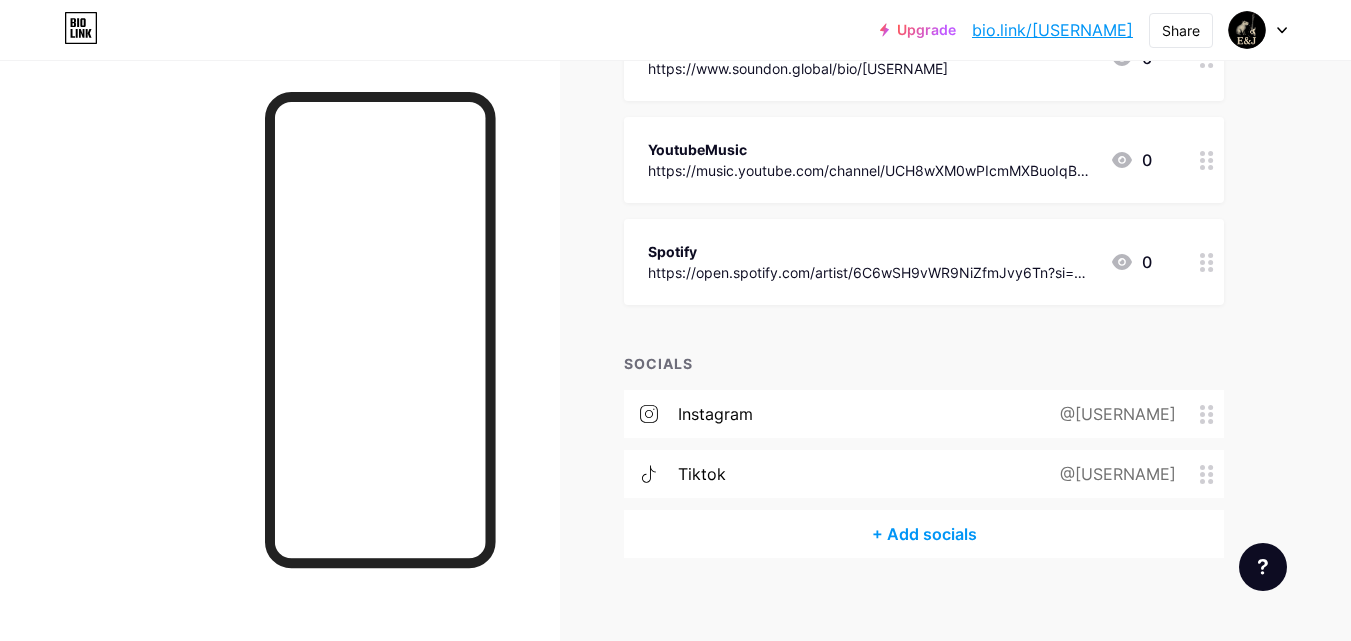 click on "+ Add socials" at bounding box center [924, 534] 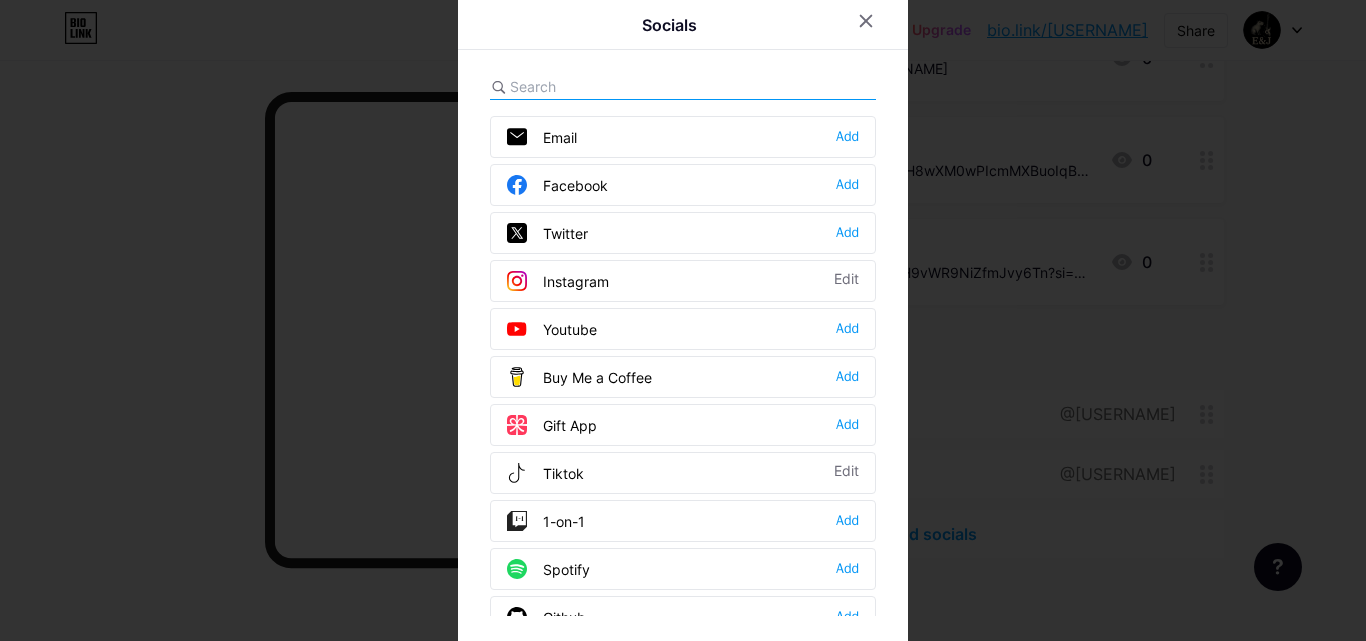 click on "Twitter
Add" at bounding box center (683, 233) 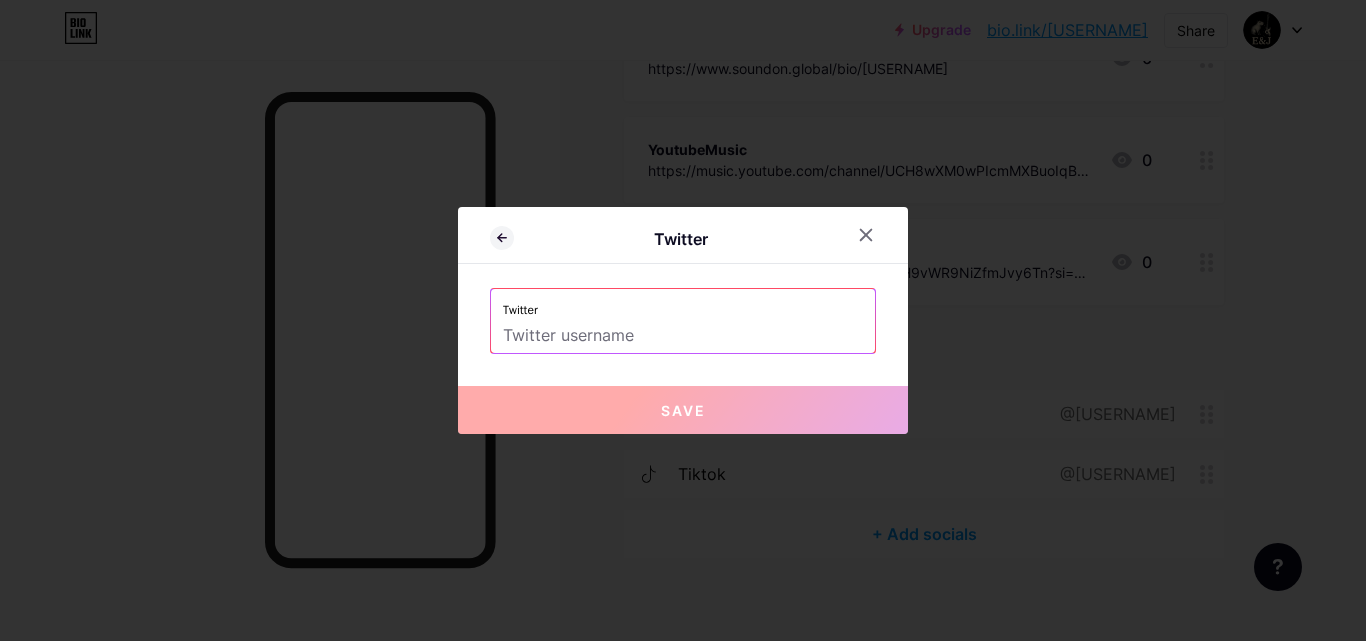 click at bounding box center (683, 336) 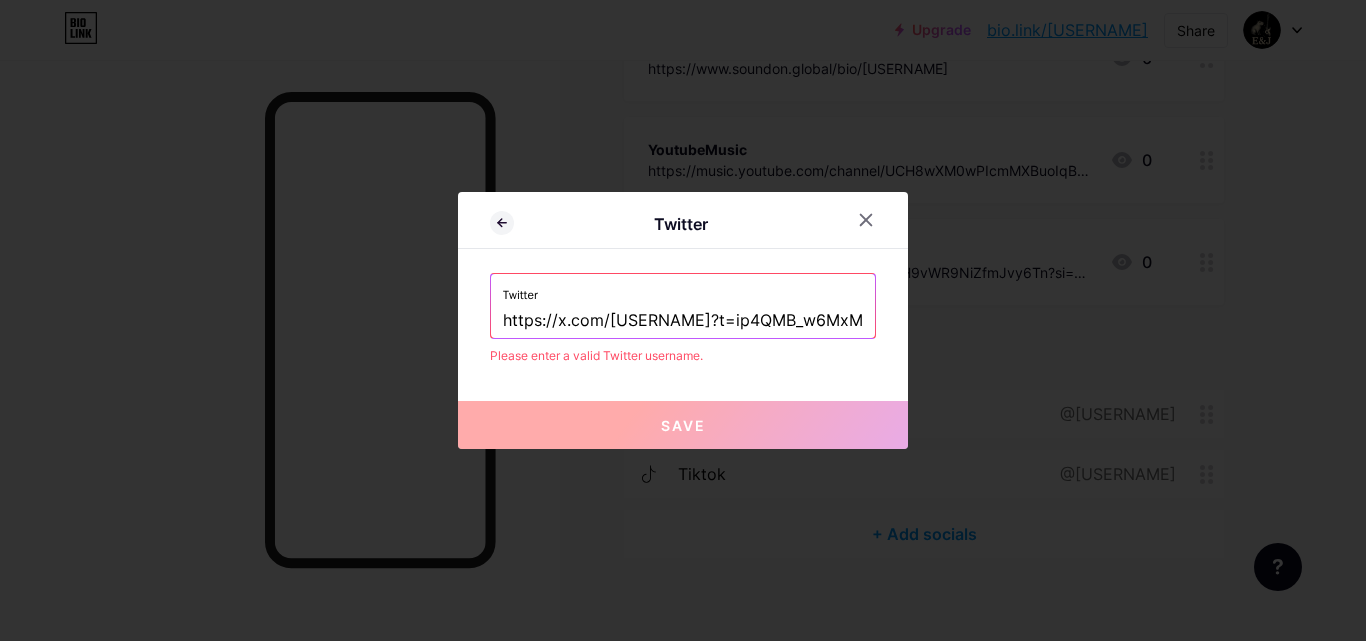 scroll, scrollTop: 0, scrollLeft: 124, axis: horizontal 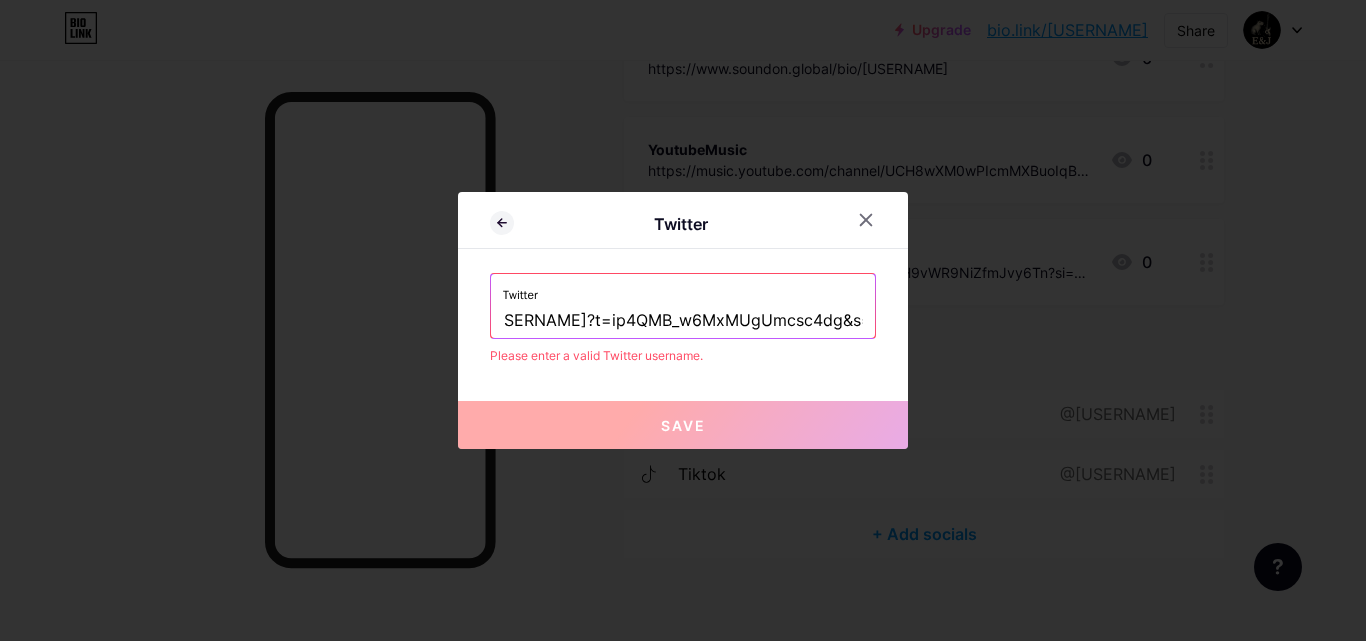type on "https://x.com/[USERNAME]?t=ip4QMB_w6MxMUgUmcsc4dg&s=08" 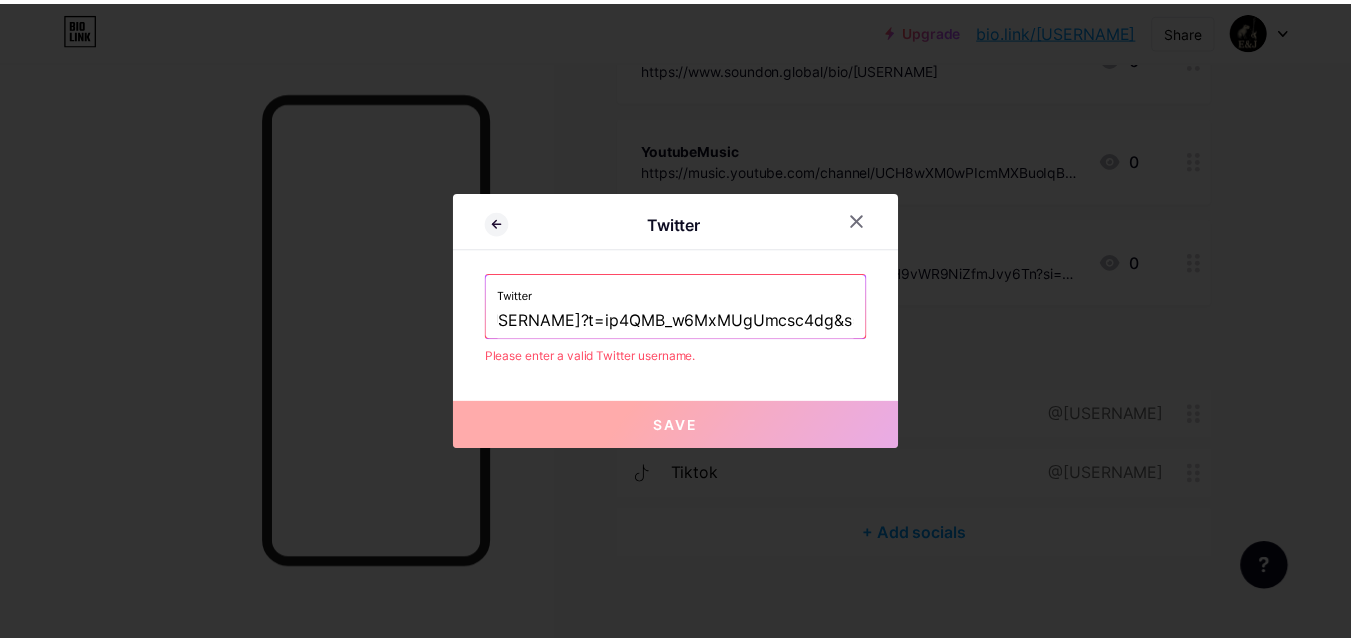 scroll, scrollTop: 0, scrollLeft: 0, axis: both 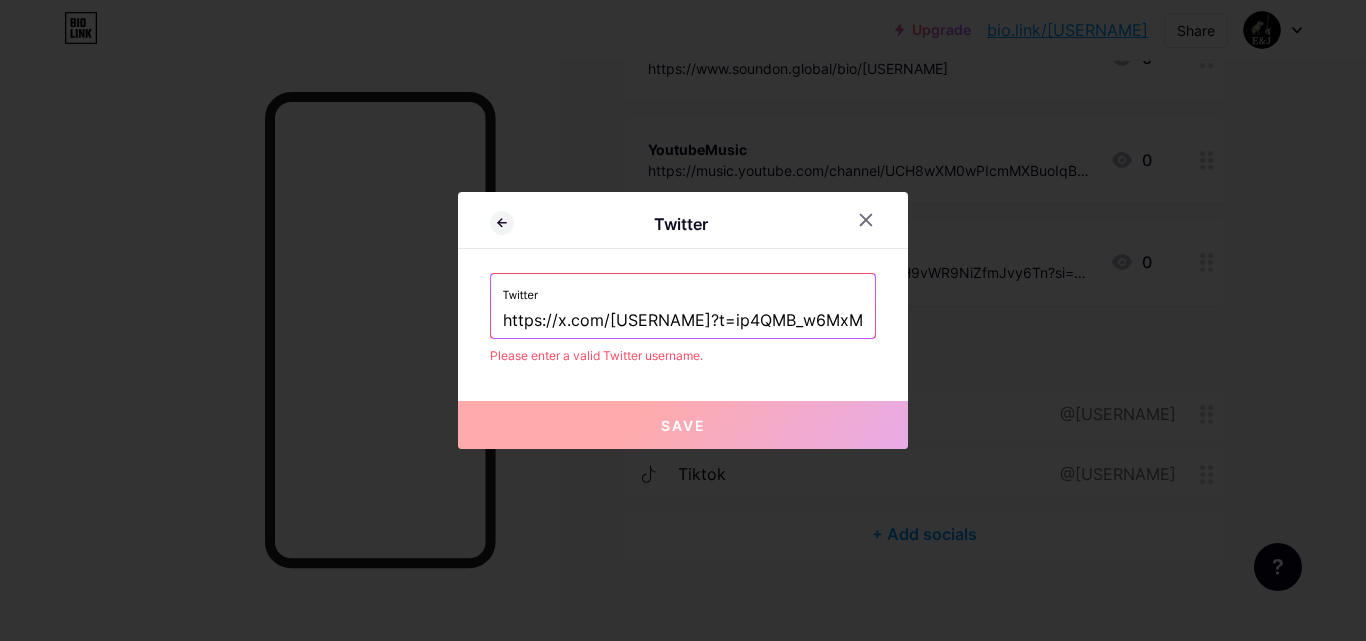 type 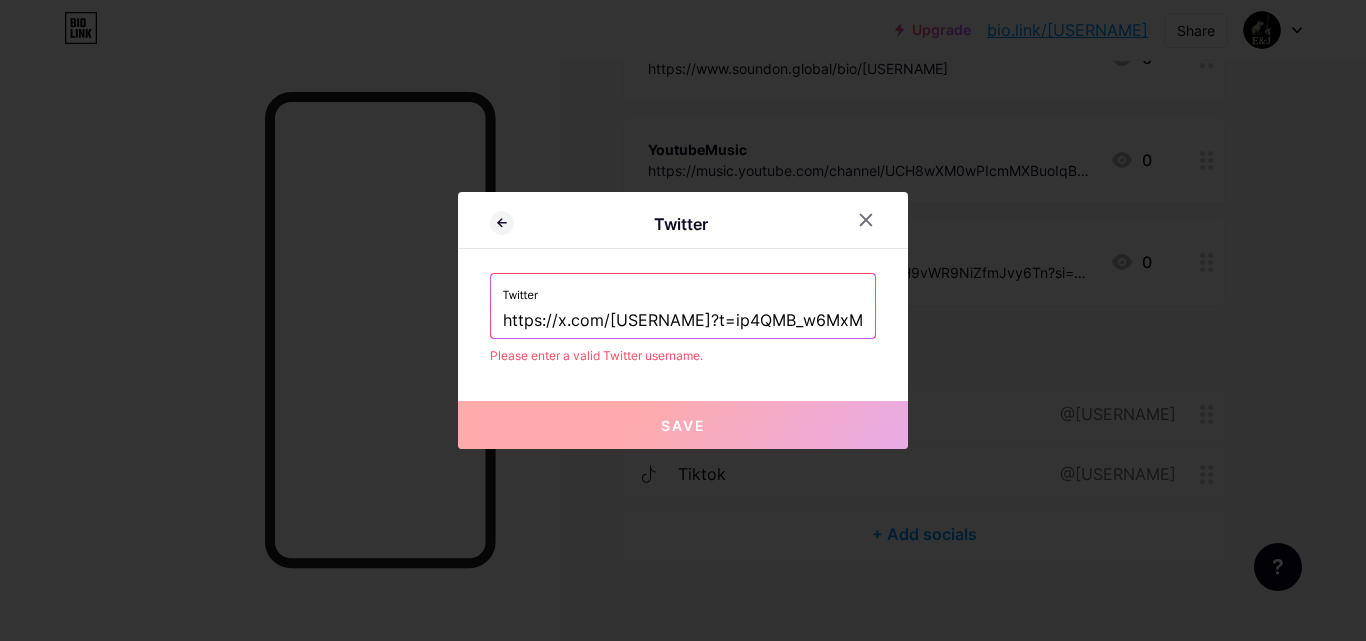 click on "https://x.com/[USERNAME]?t=ip4QMB_w6MxMUgUmcsc4dg&s=08" at bounding box center (683, 321) 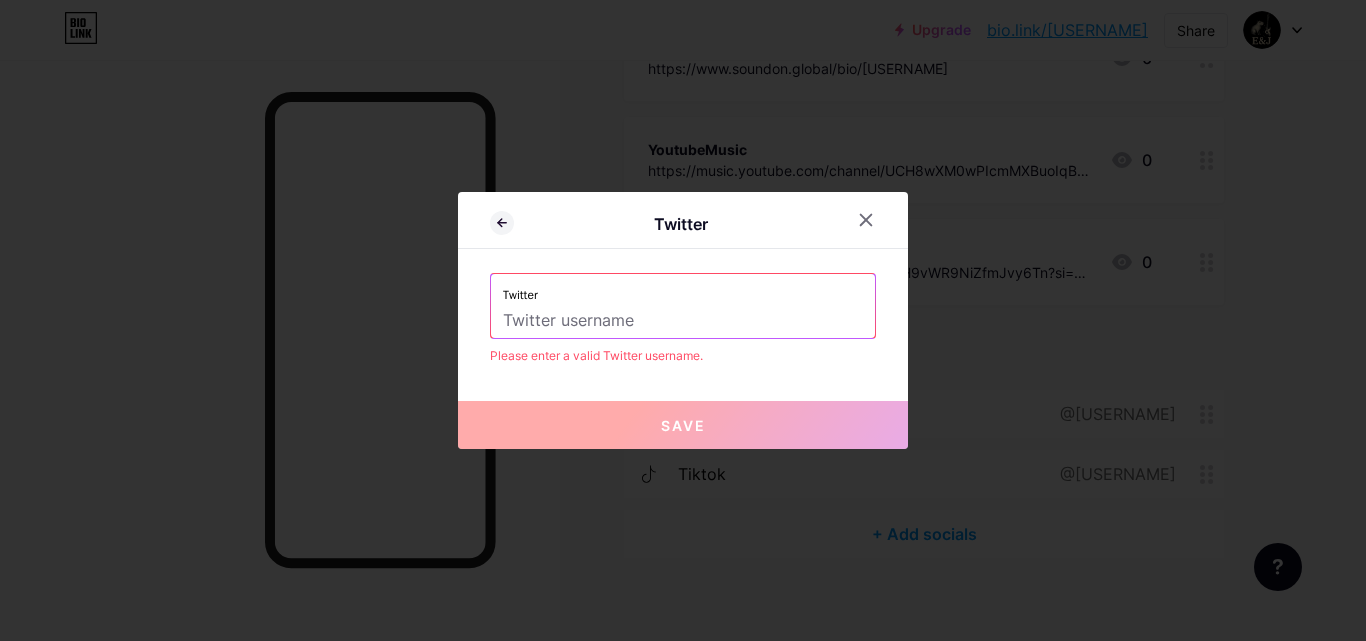 type on "e" 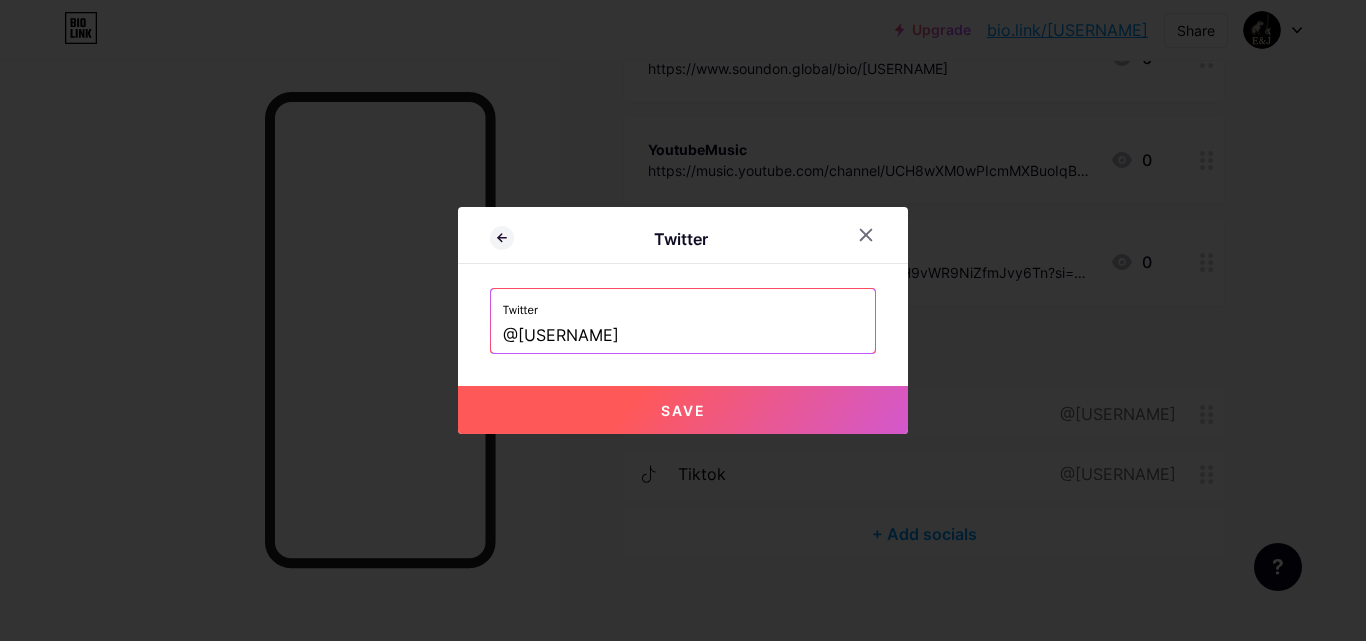 click on "Save" at bounding box center (683, 410) 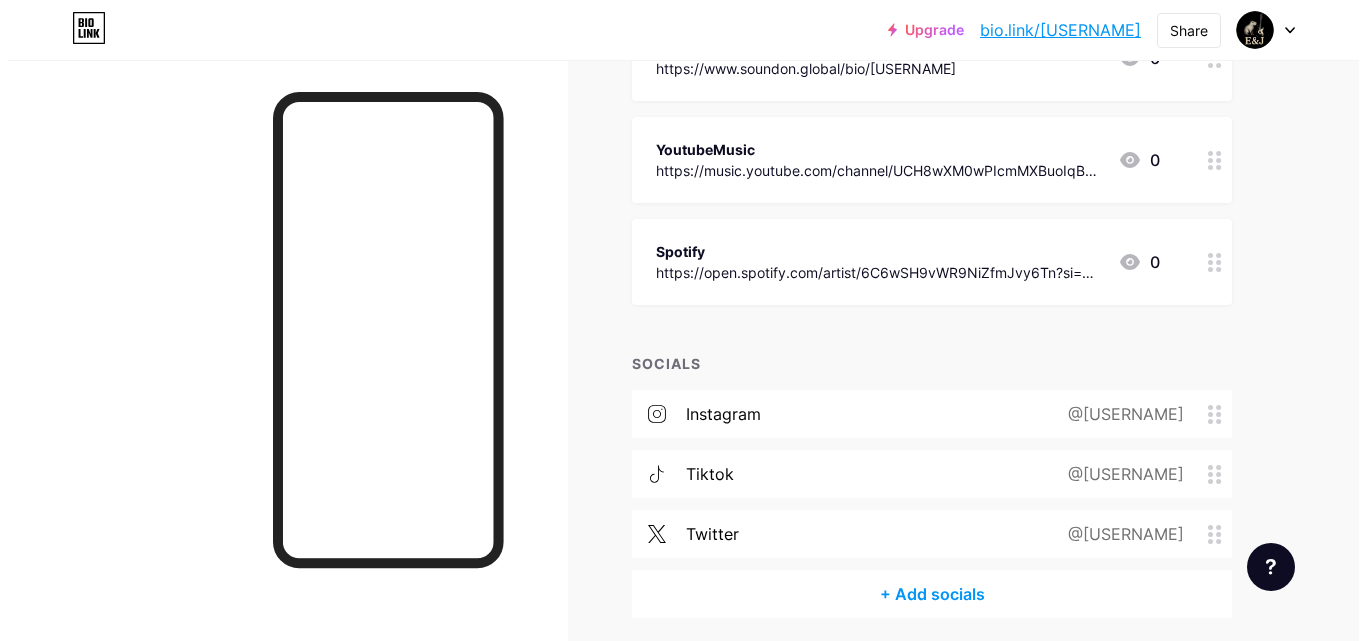 scroll, scrollTop: 376, scrollLeft: 0, axis: vertical 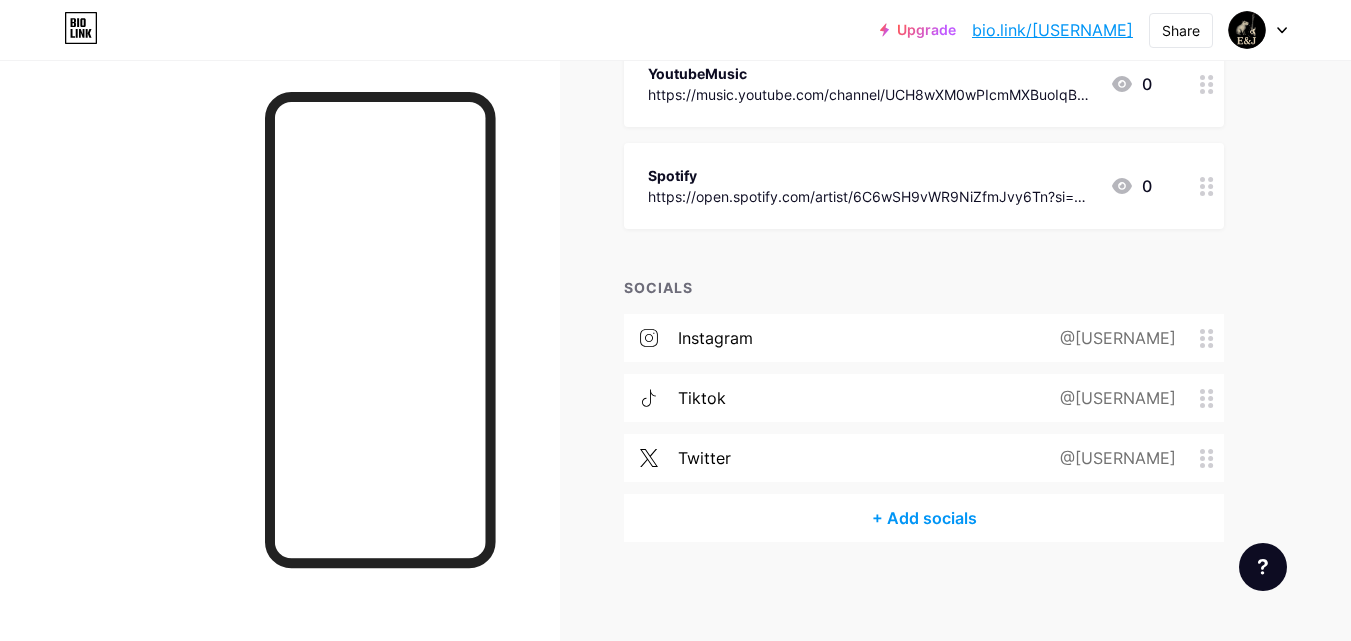 click on "+ Add socials" at bounding box center (924, 518) 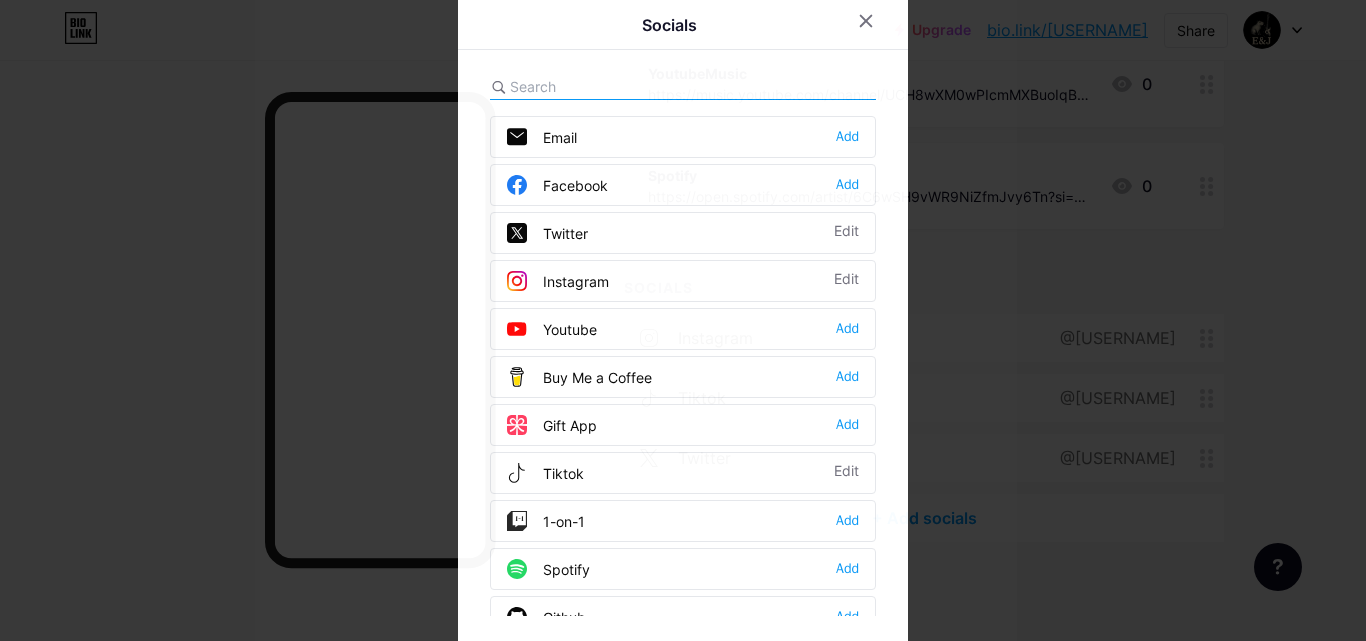 scroll, scrollTop: 100, scrollLeft: 0, axis: vertical 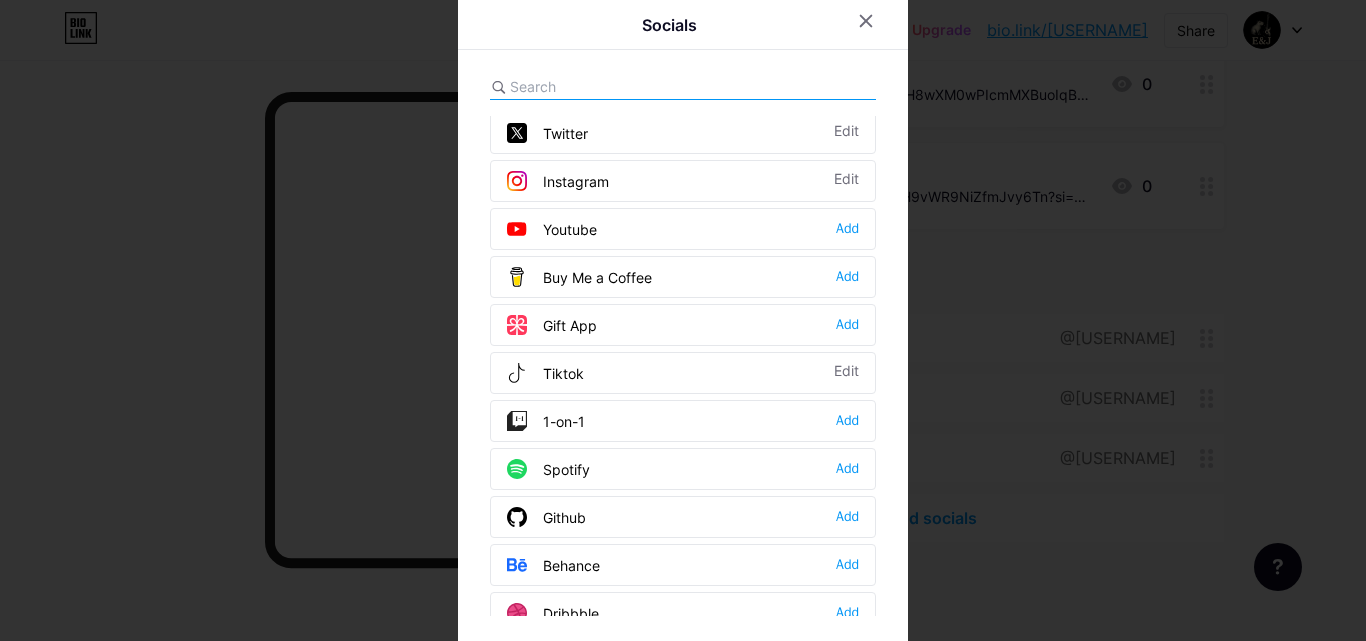 click on "Spotify
Add" at bounding box center [683, 469] 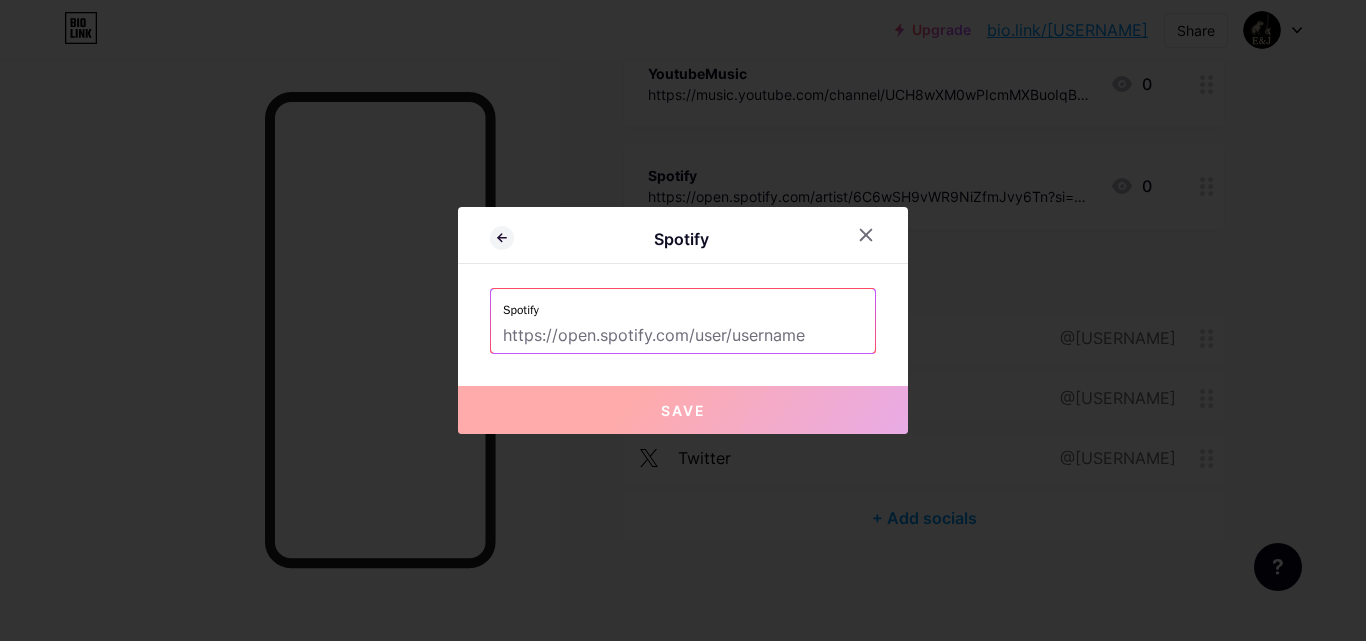 click at bounding box center (683, 336) 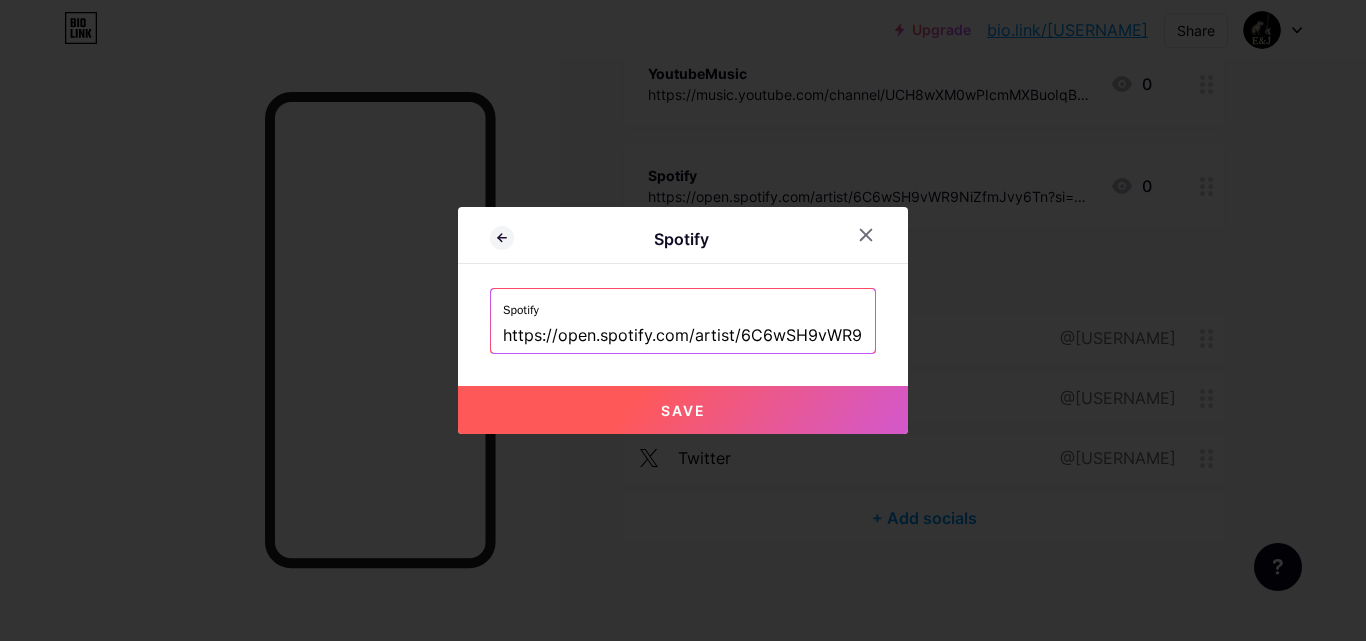 scroll, scrollTop: 0, scrollLeft: 355, axis: horizontal 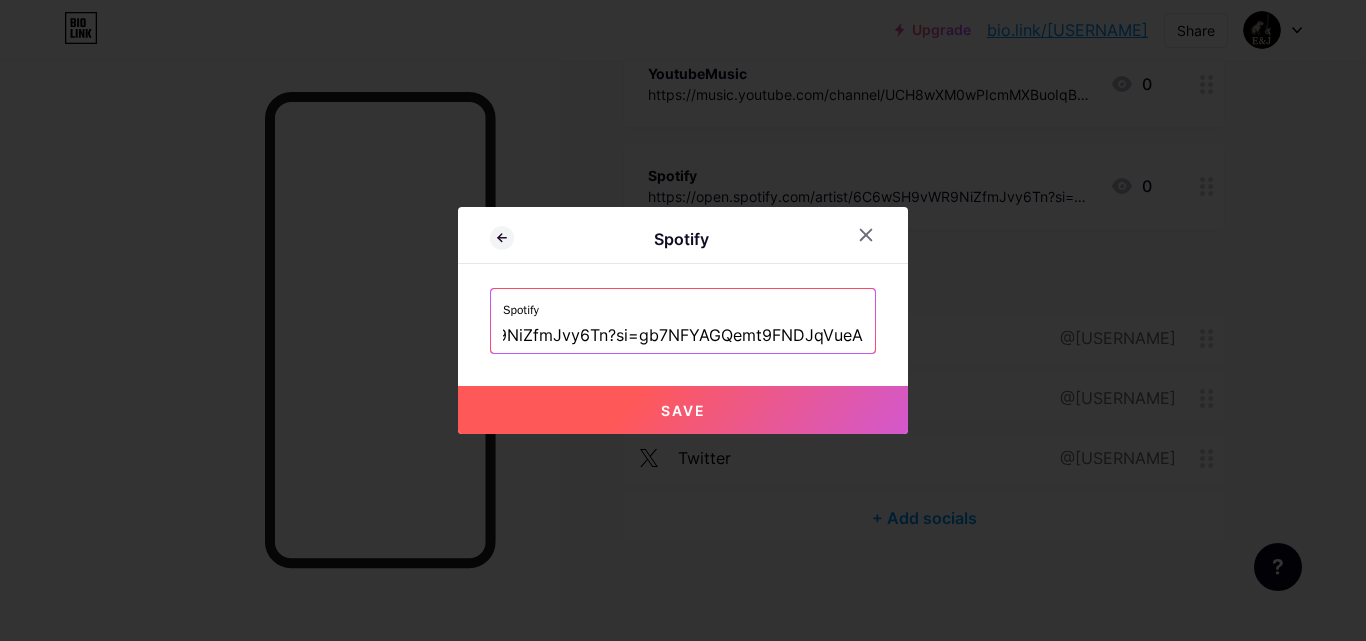 type on "https://open.spotify.com/artist/6C6wSH9vWR9NiZfmJvy6Tn?si=gb7NFYAGQemt9FNDJqVueA" 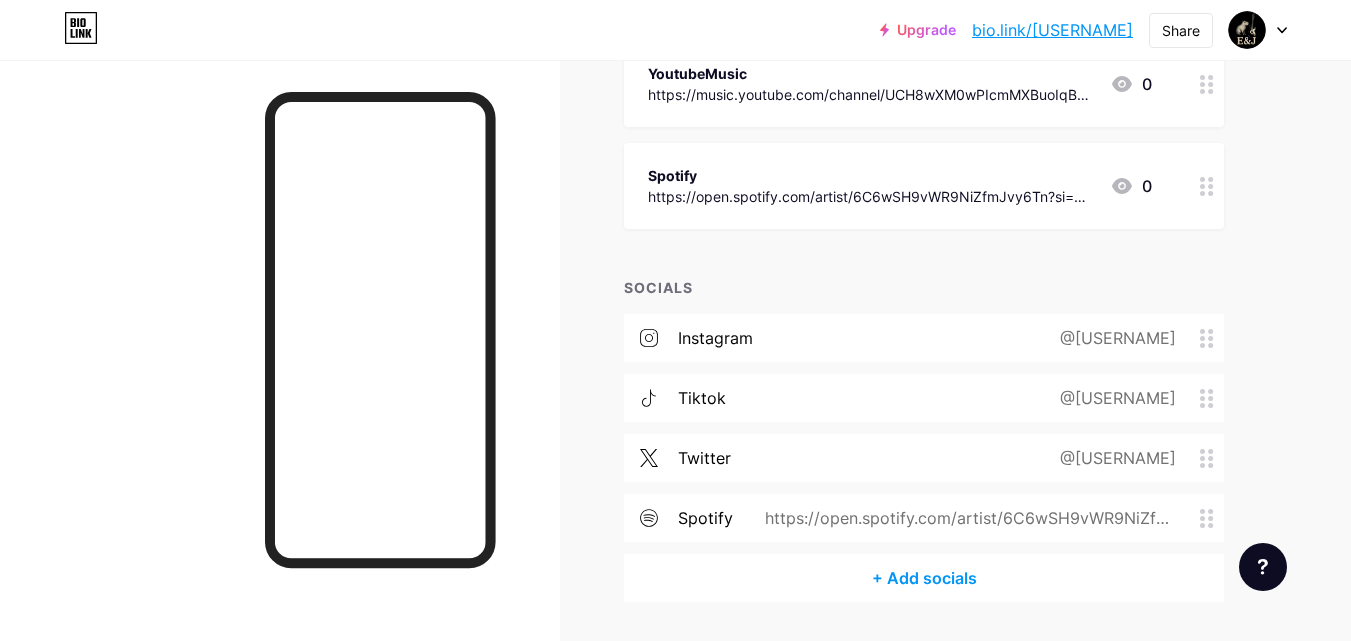 click on "+ Add socials" at bounding box center (924, 578) 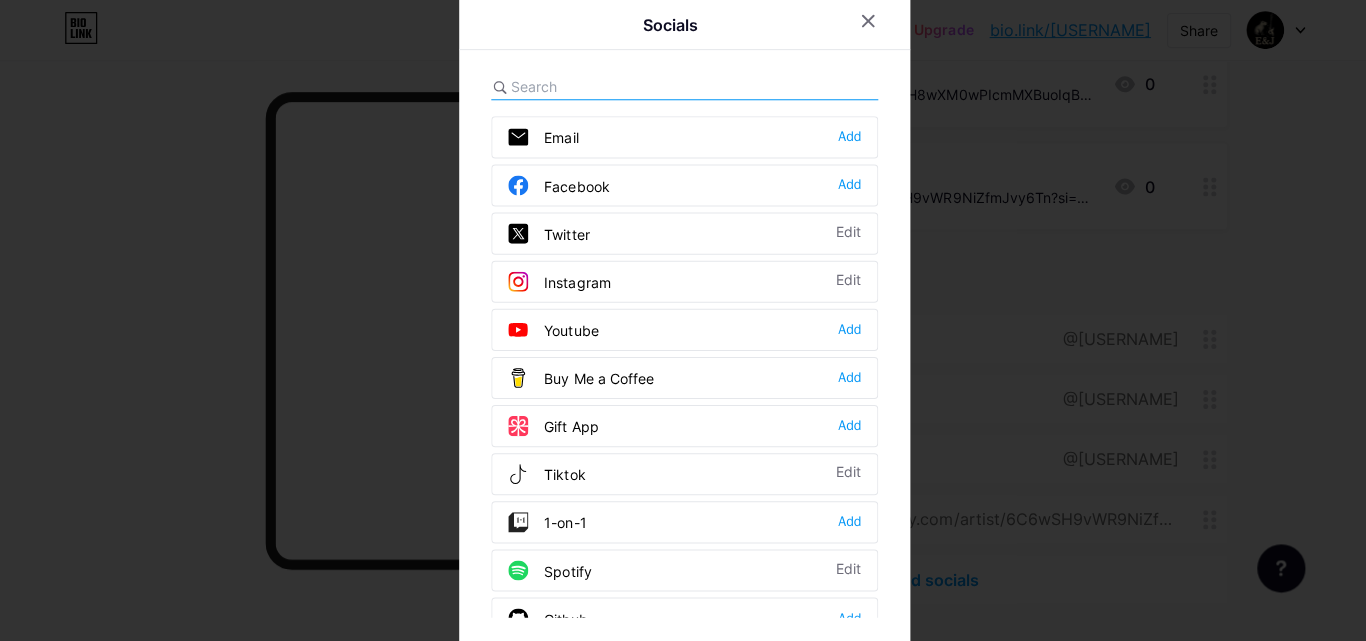 click at bounding box center (683, 320) 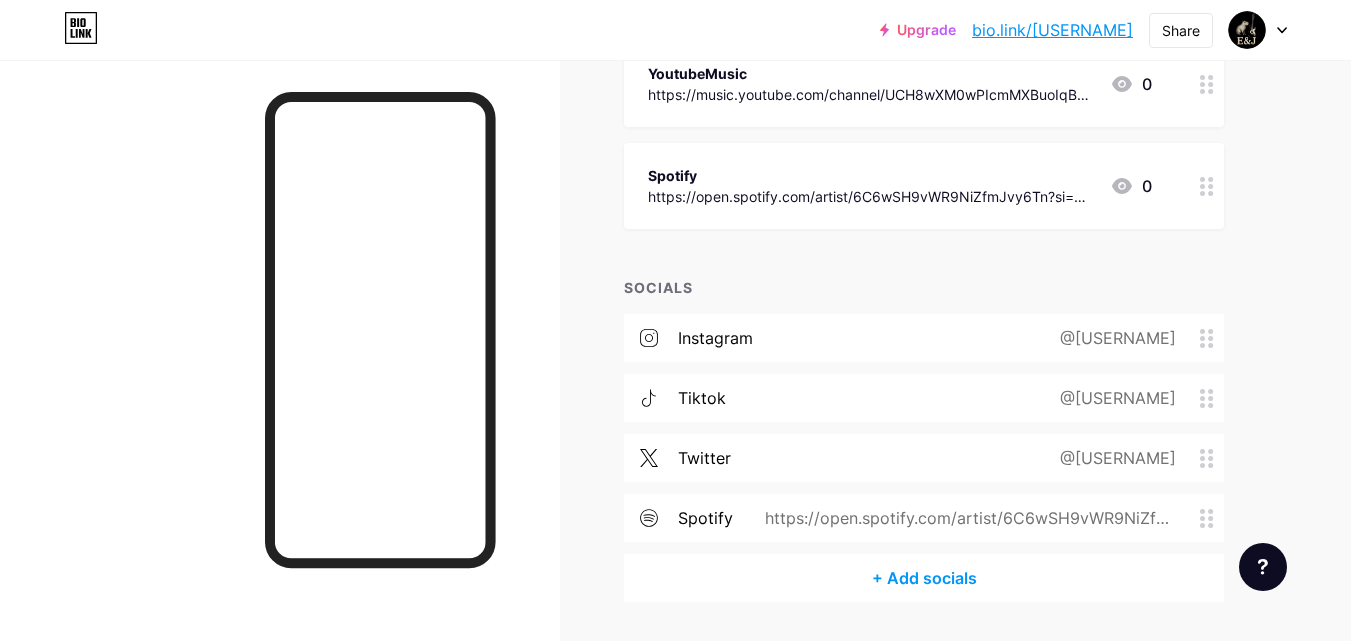 click on "+ Add socials" at bounding box center [924, 578] 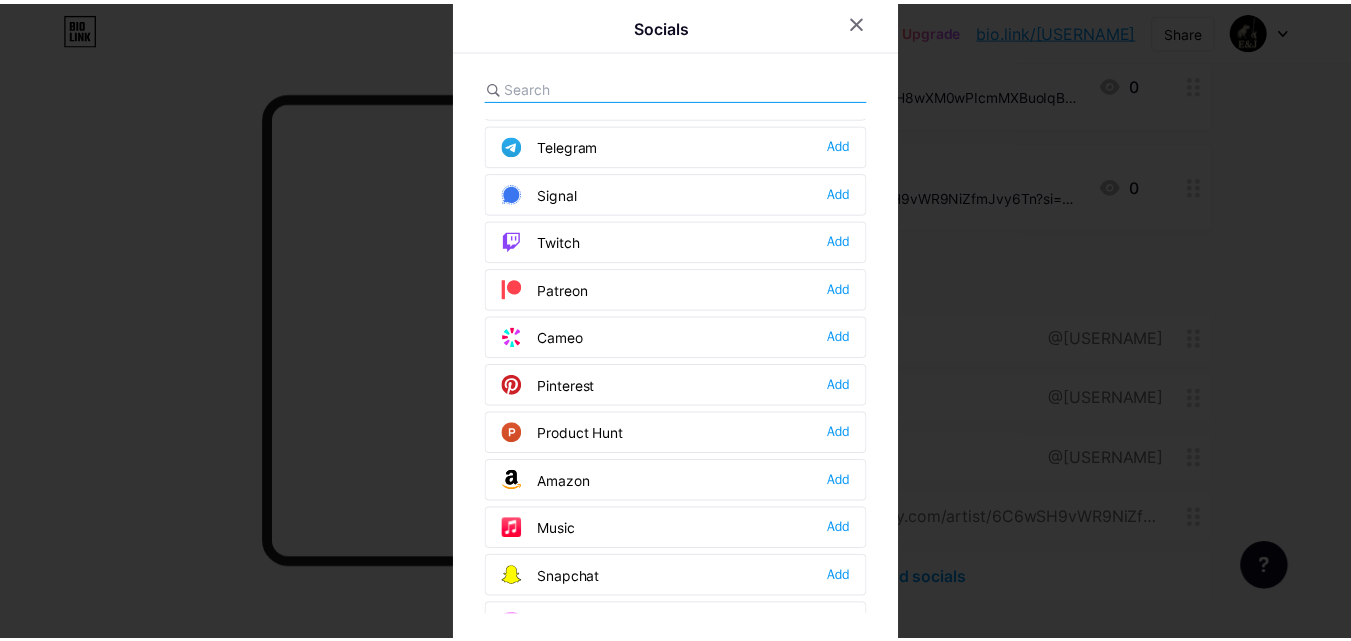 scroll, scrollTop: 1100, scrollLeft: 0, axis: vertical 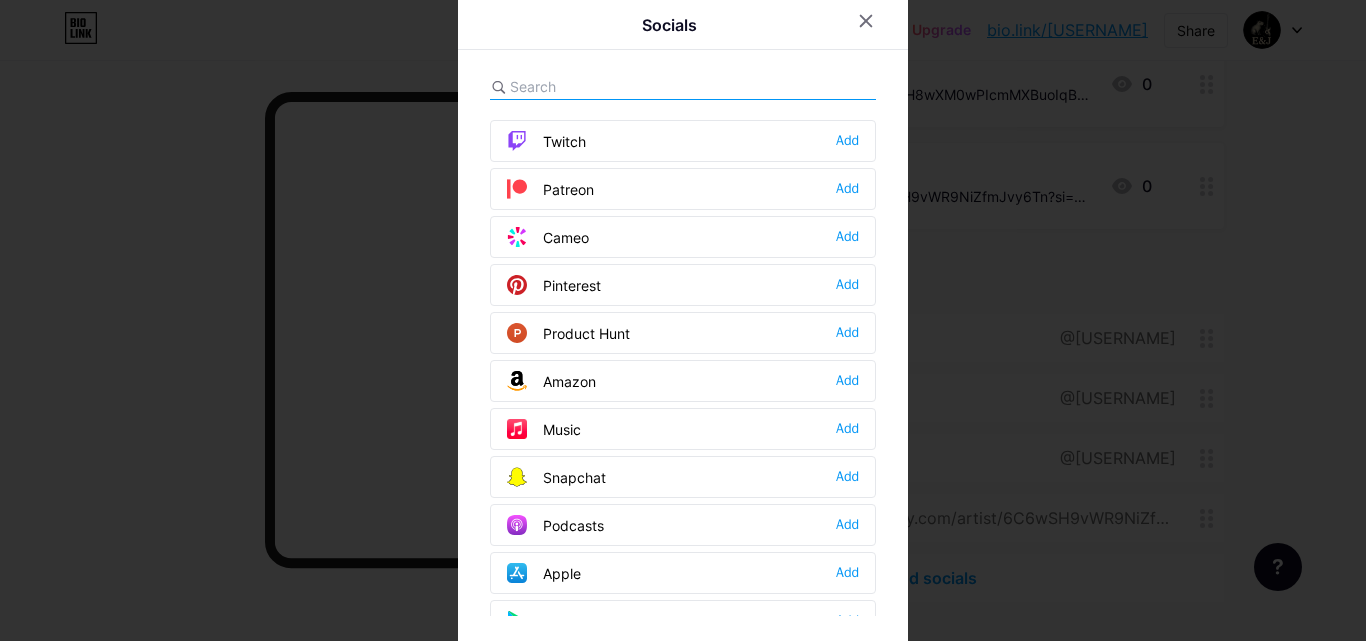 click on "Music
Add" at bounding box center [683, 429] 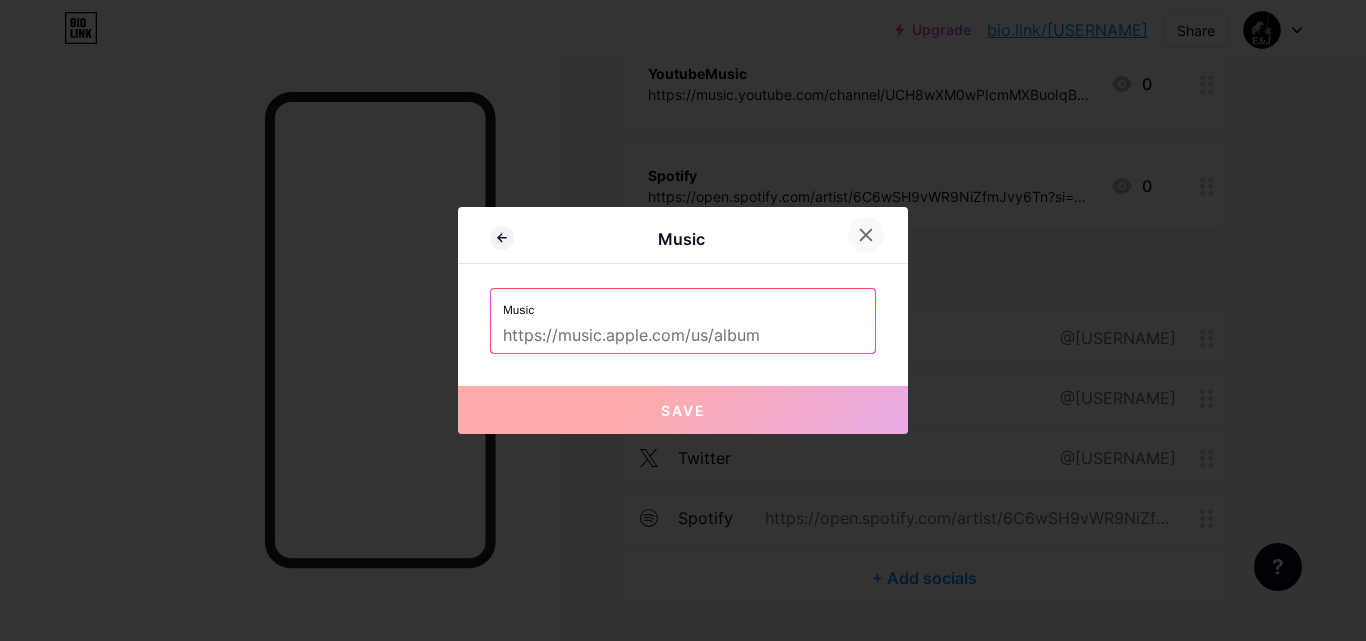 click 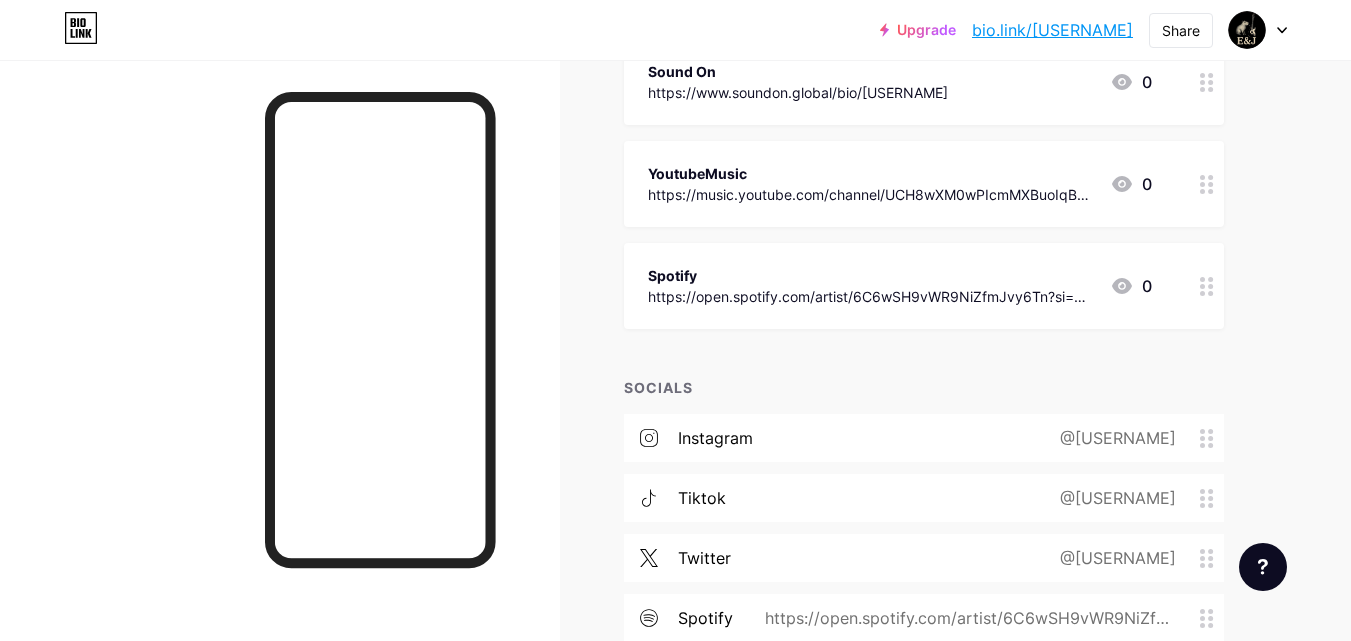 scroll, scrollTop: 176, scrollLeft: 0, axis: vertical 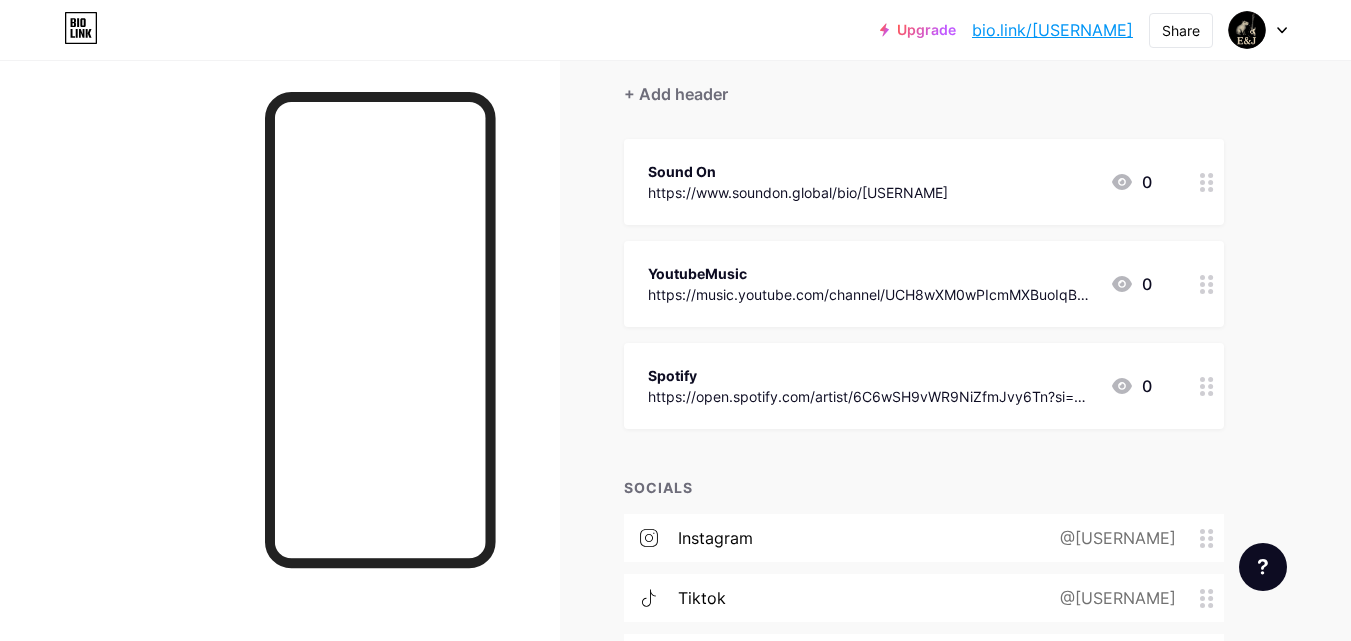 click at bounding box center (1207, 386) 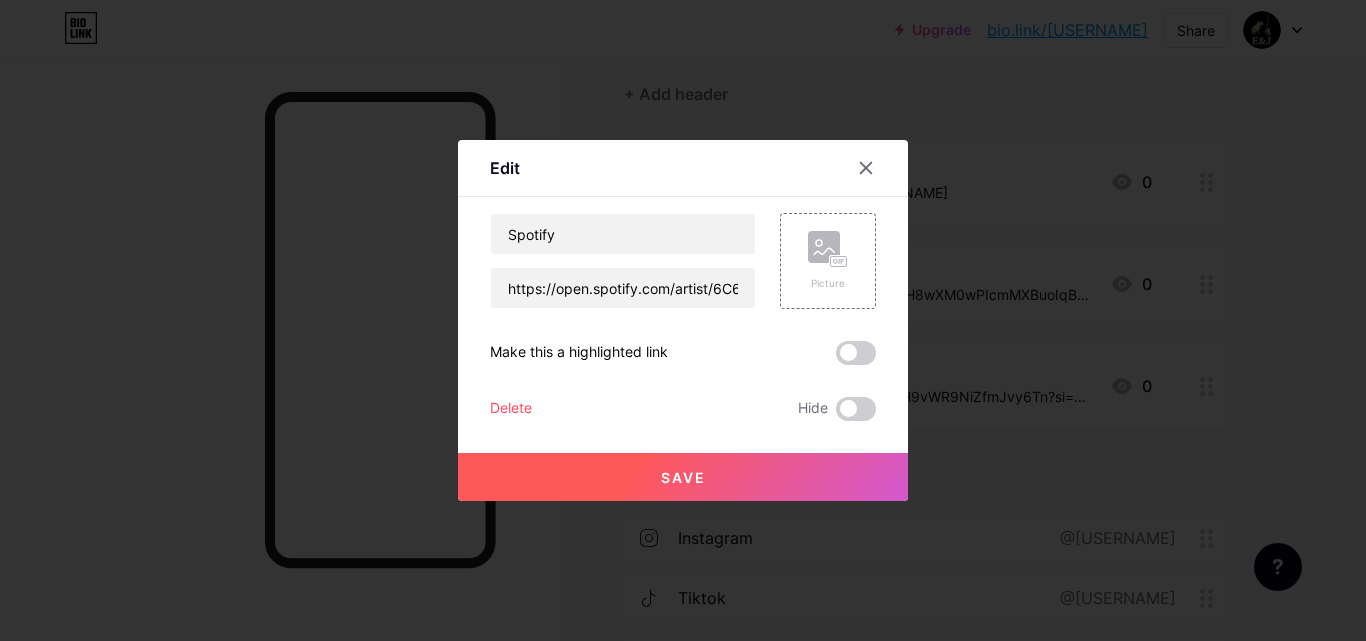 click on "Delete" at bounding box center (511, 409) 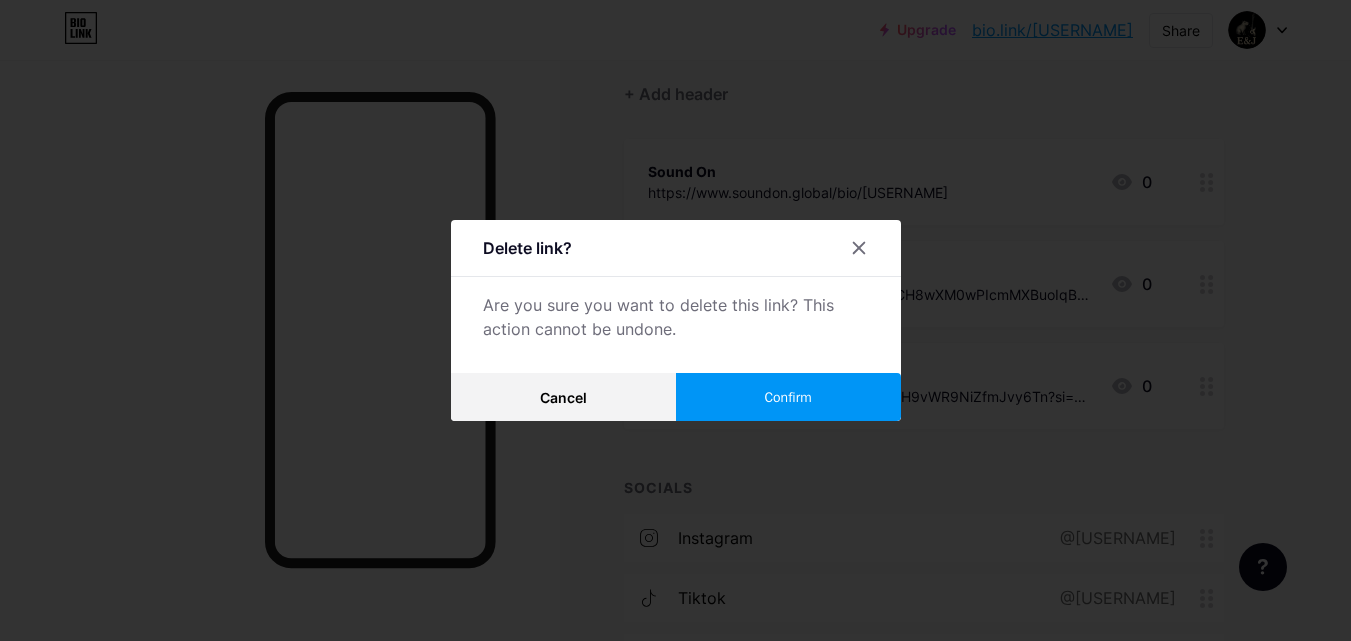 click on "Confirm" at bounding box center (788, 397) 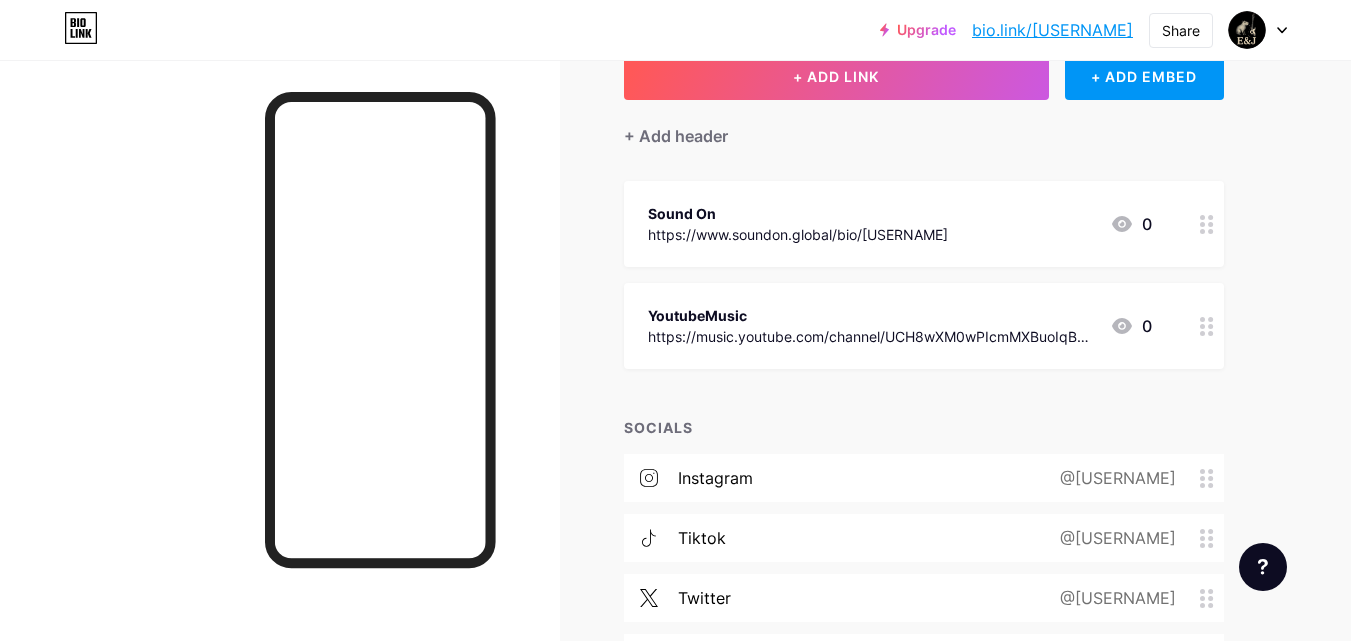 scroll, scrollTop: 0, scrollLeft: 0, axis: both 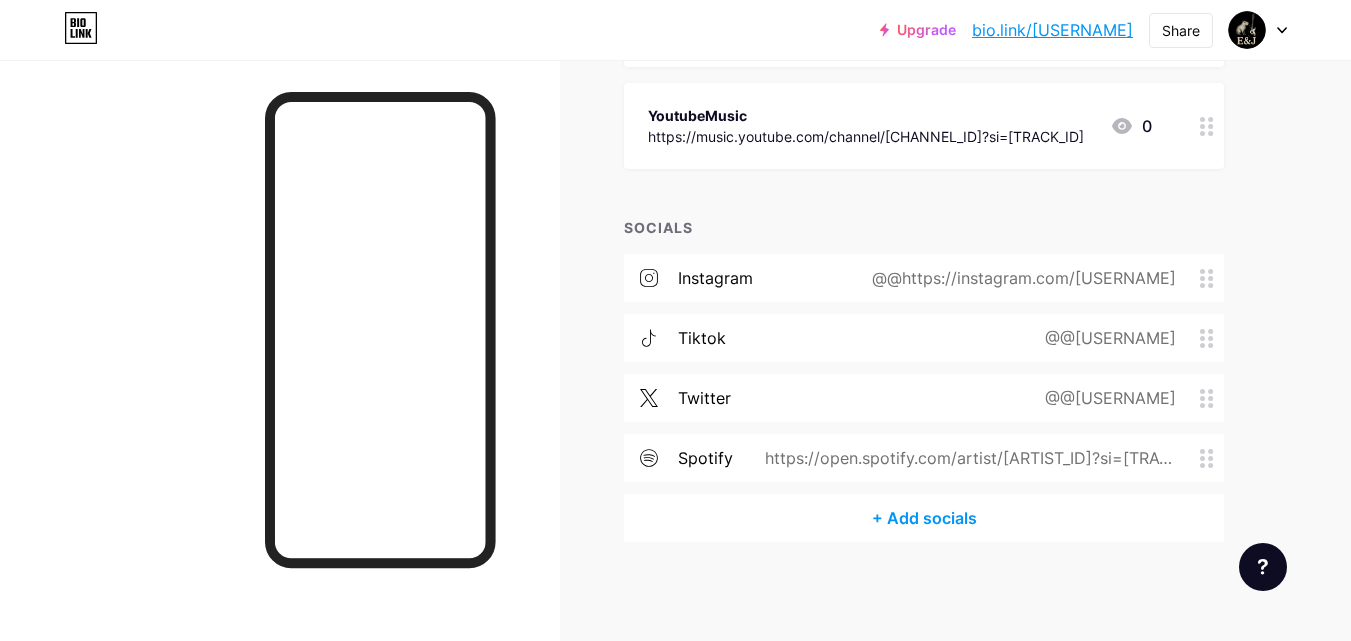 click on "+ Add socials" at bounding box center (924, 518) 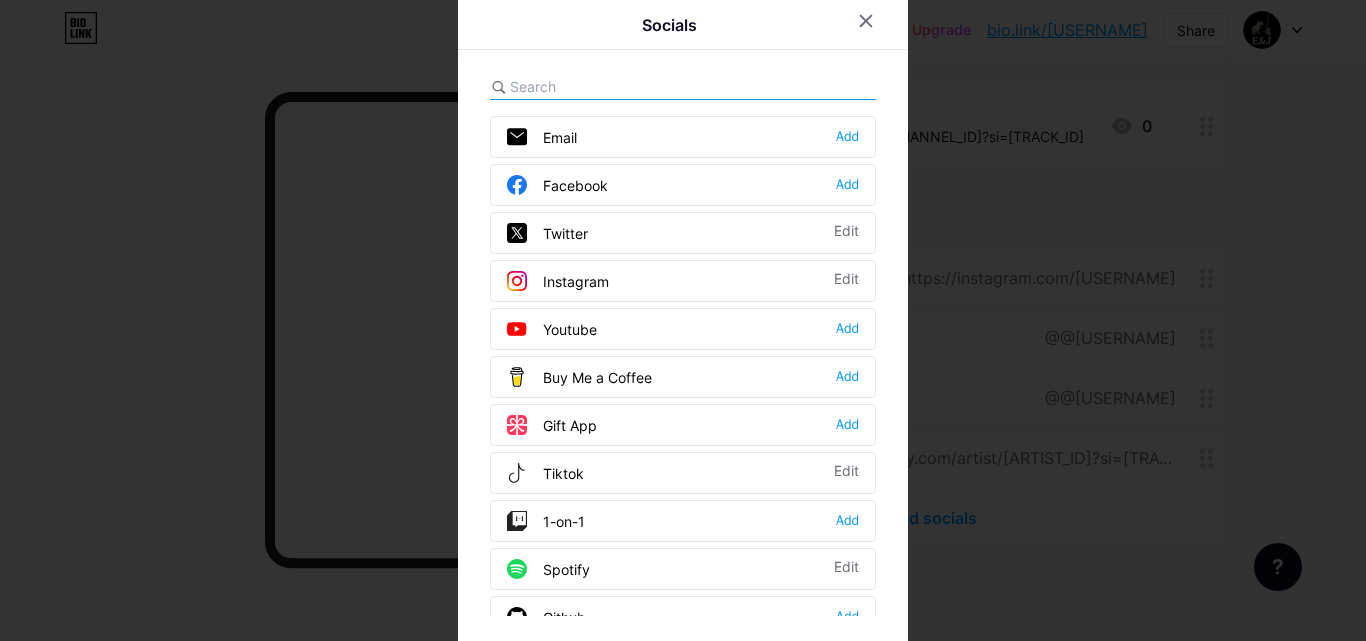click at bounding box center [620, 86] 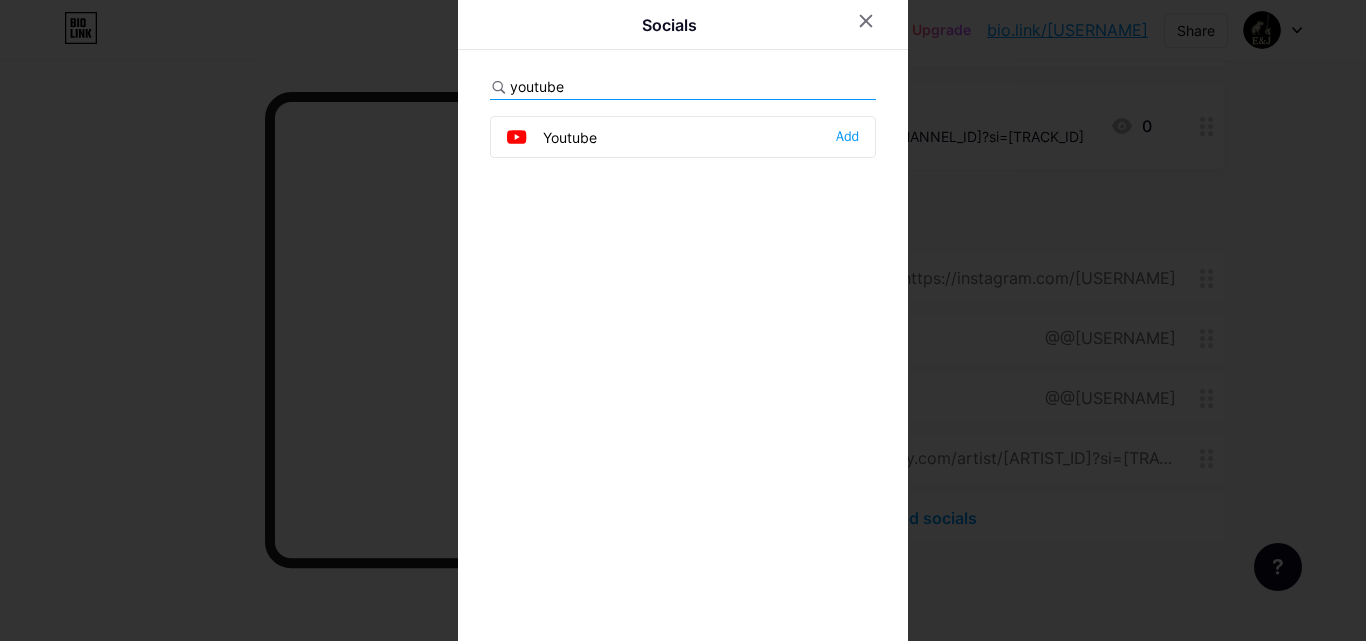 type on "youtube" 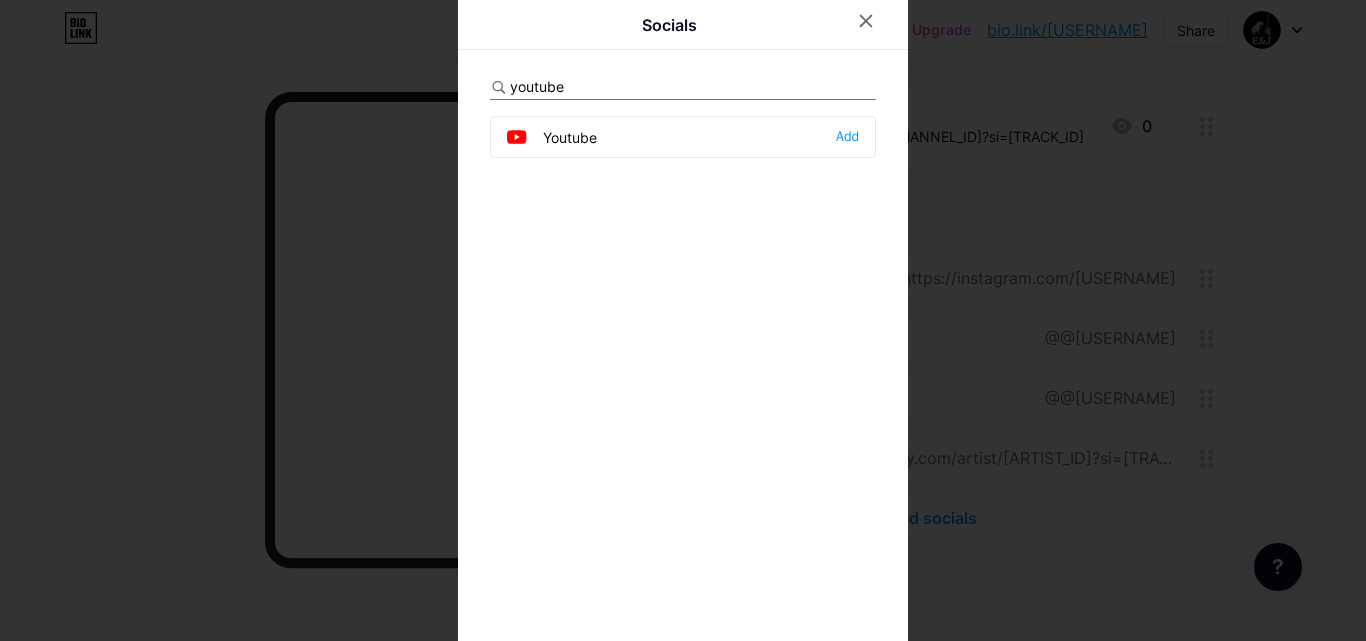 click on "Youtube
Add" at bounding box center [683, 137] 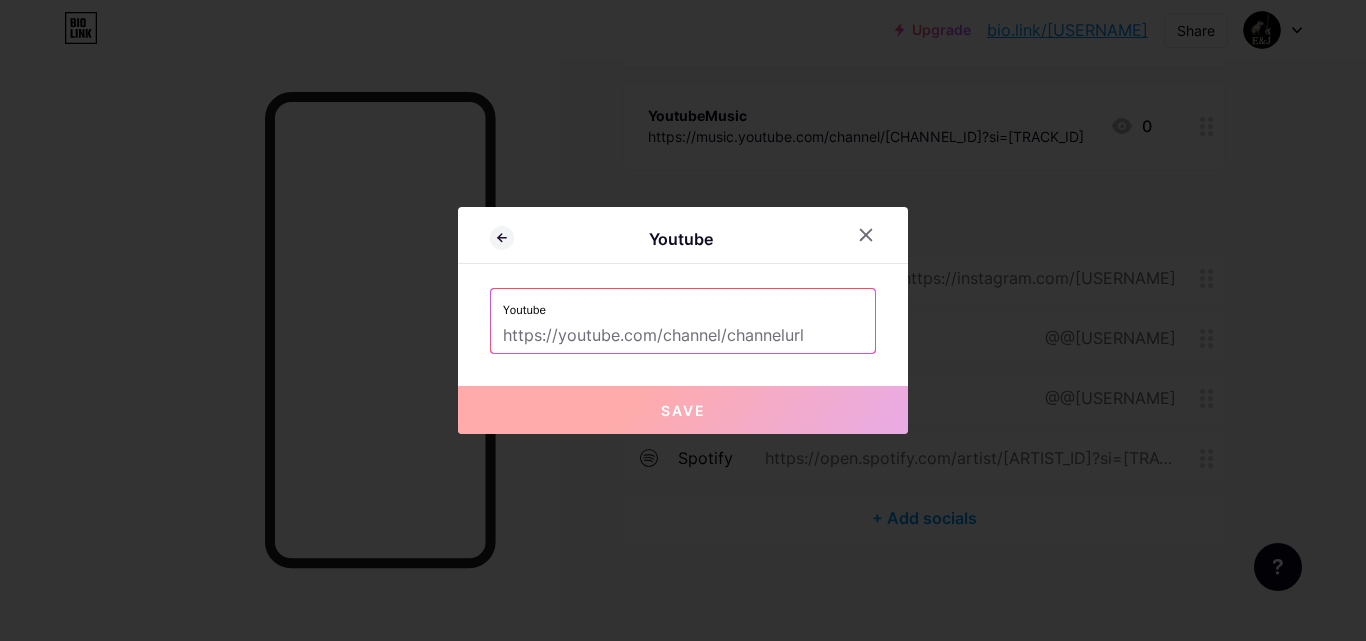 click at bounding box center [683, 336] 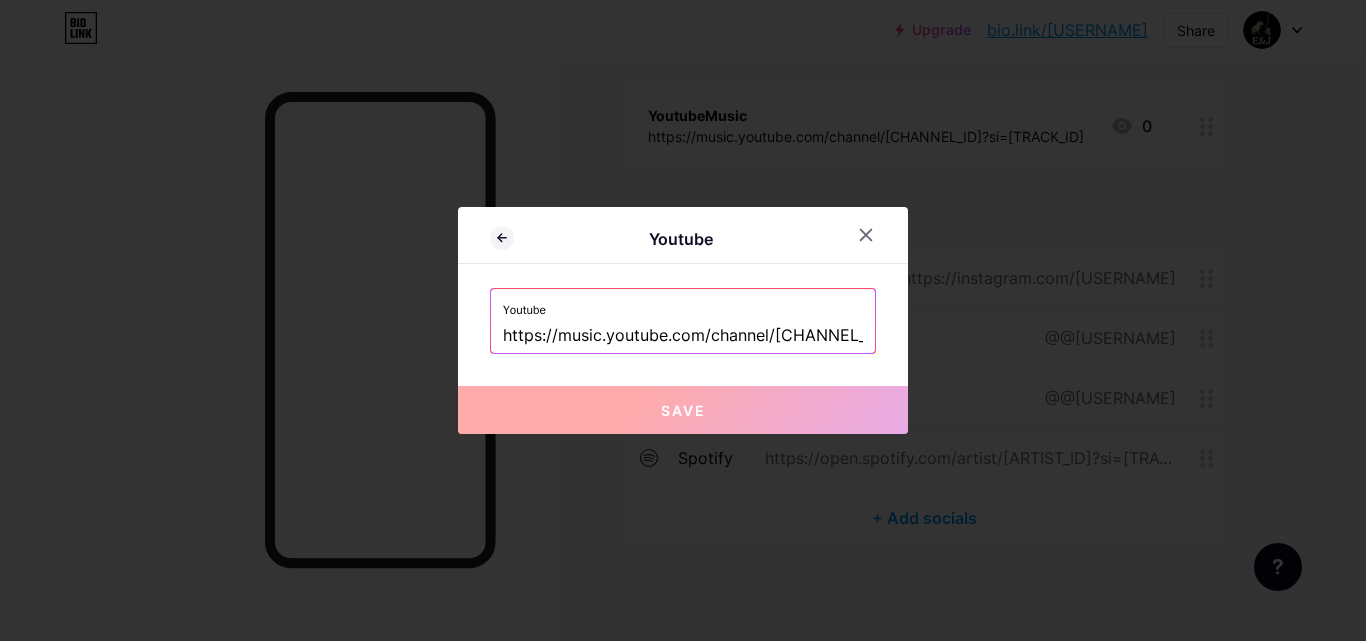 scroll, scrollTop: 0, scrollLeft: 332, axis: horizontal 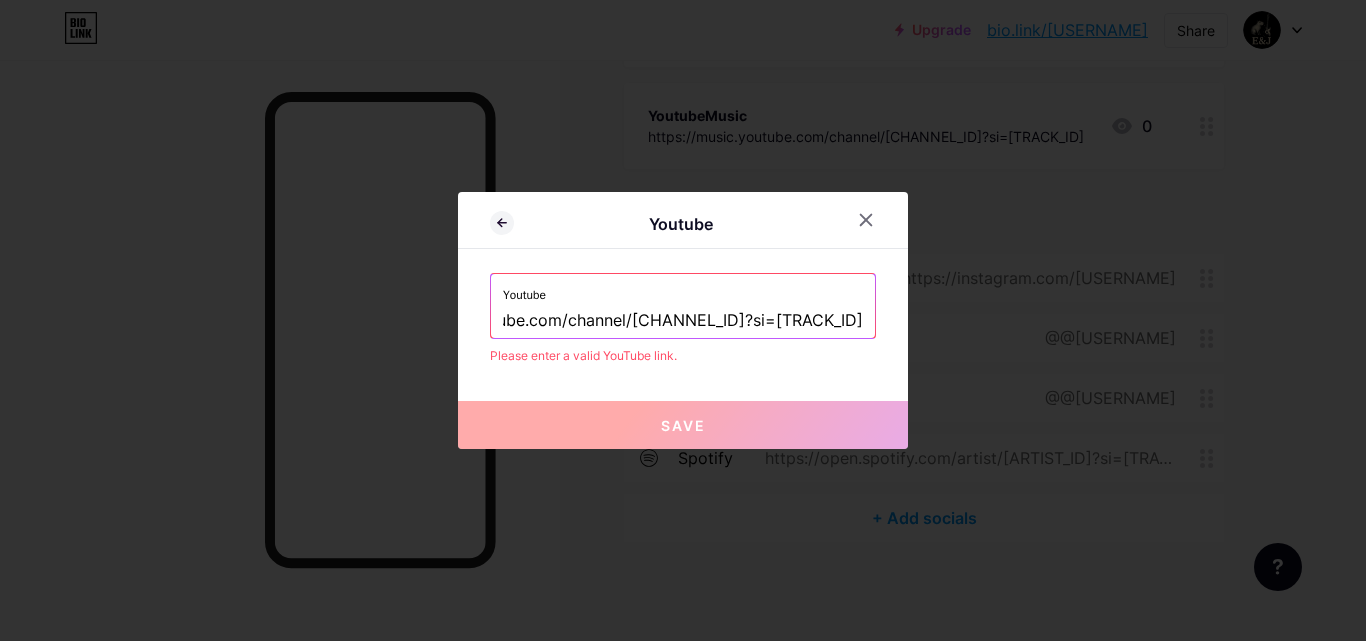 click on "https://music.youtube.com/channel/UCH8wXM0wPIcmMXBuoIqBRiQ?si=k9QiMVpU_IllM9hS" at bounding box center [683, 321] 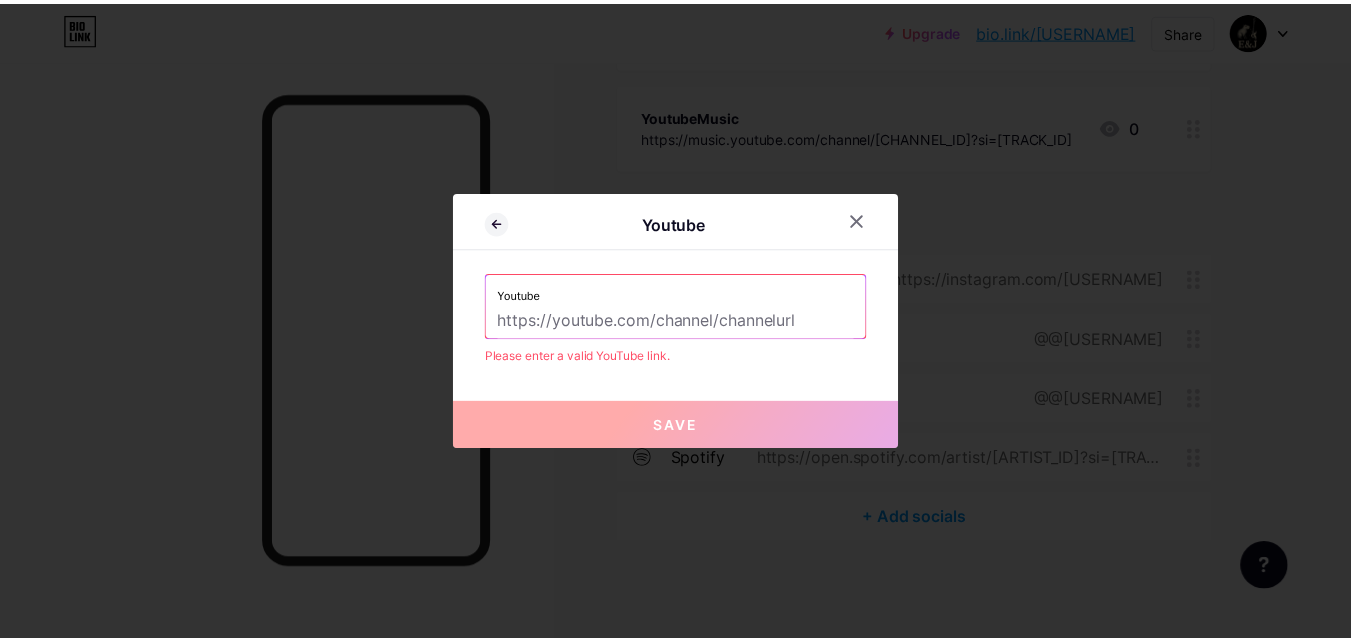 scroll, scrollTop: 0, scrollLeft: 0, axis: both 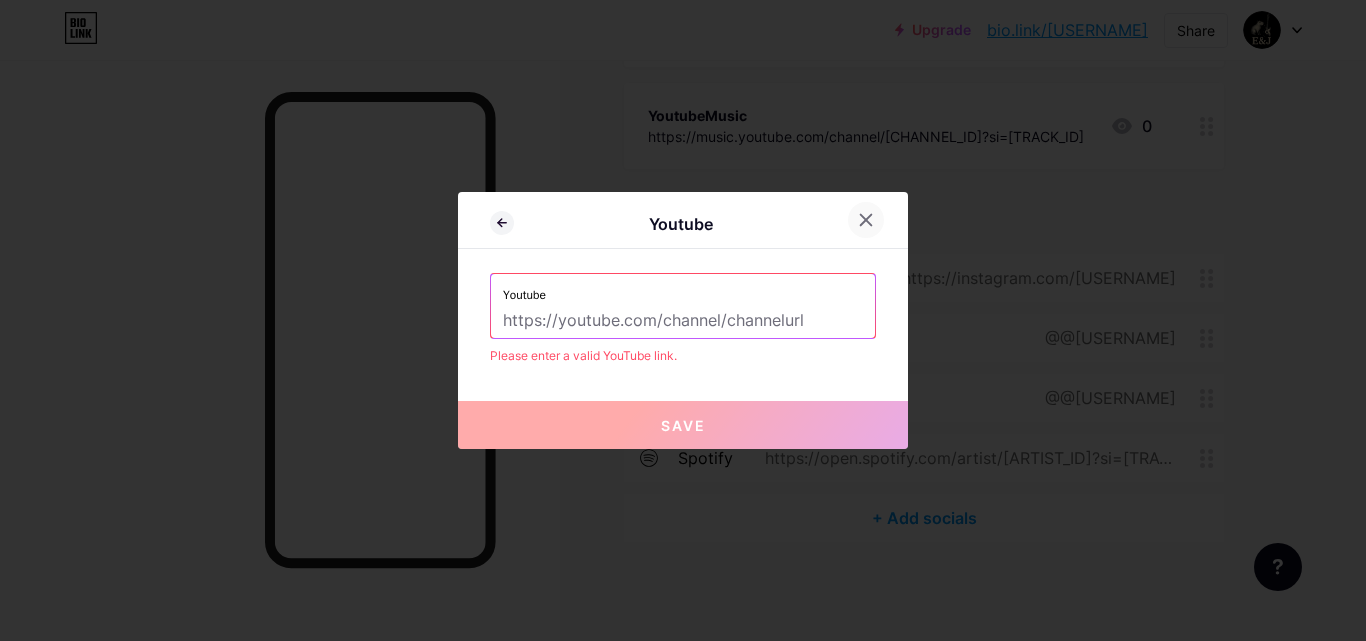 click at bounding box center (866, 220) 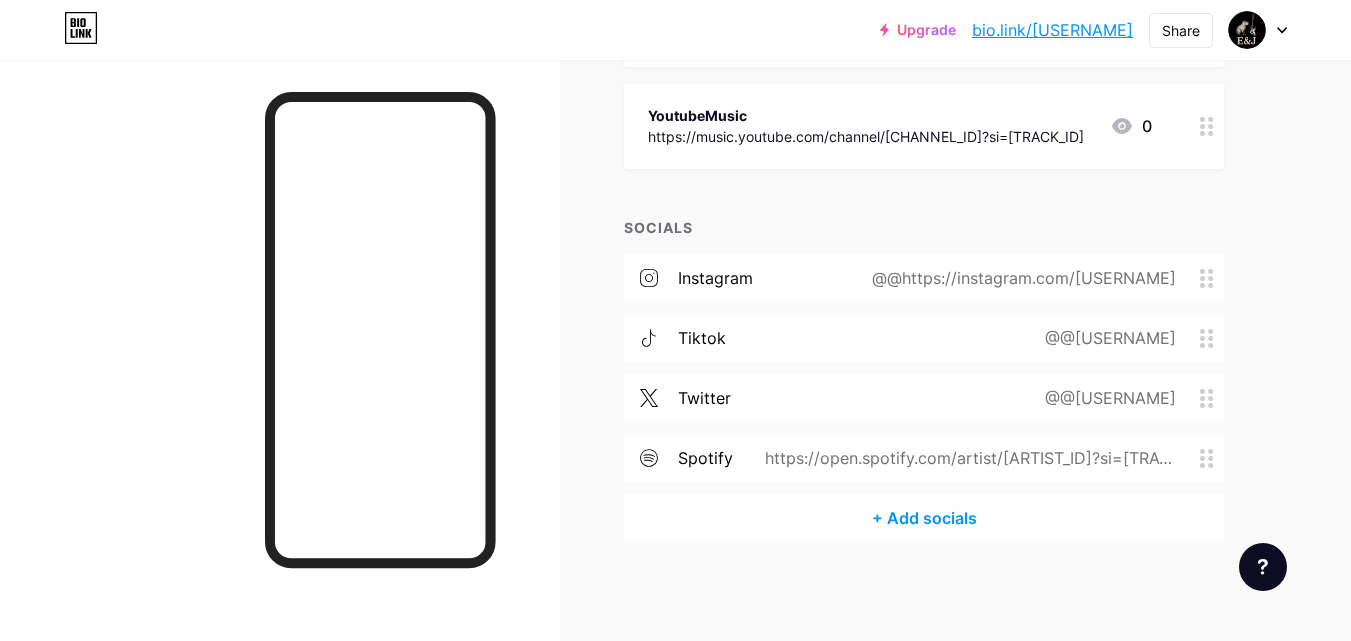 click on "tiktok
@elder_junior27" at bounding box center (924, 338) 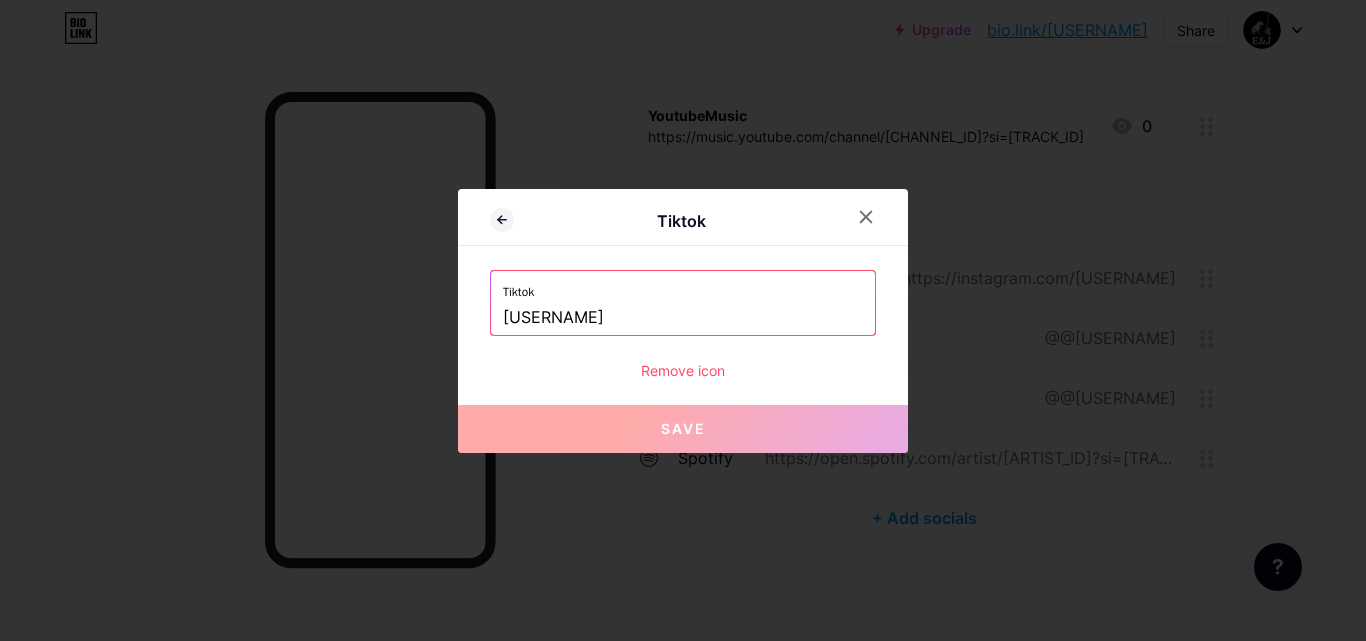 click on "Tiktok   elder_junior27" at bounding box center [683, 303] 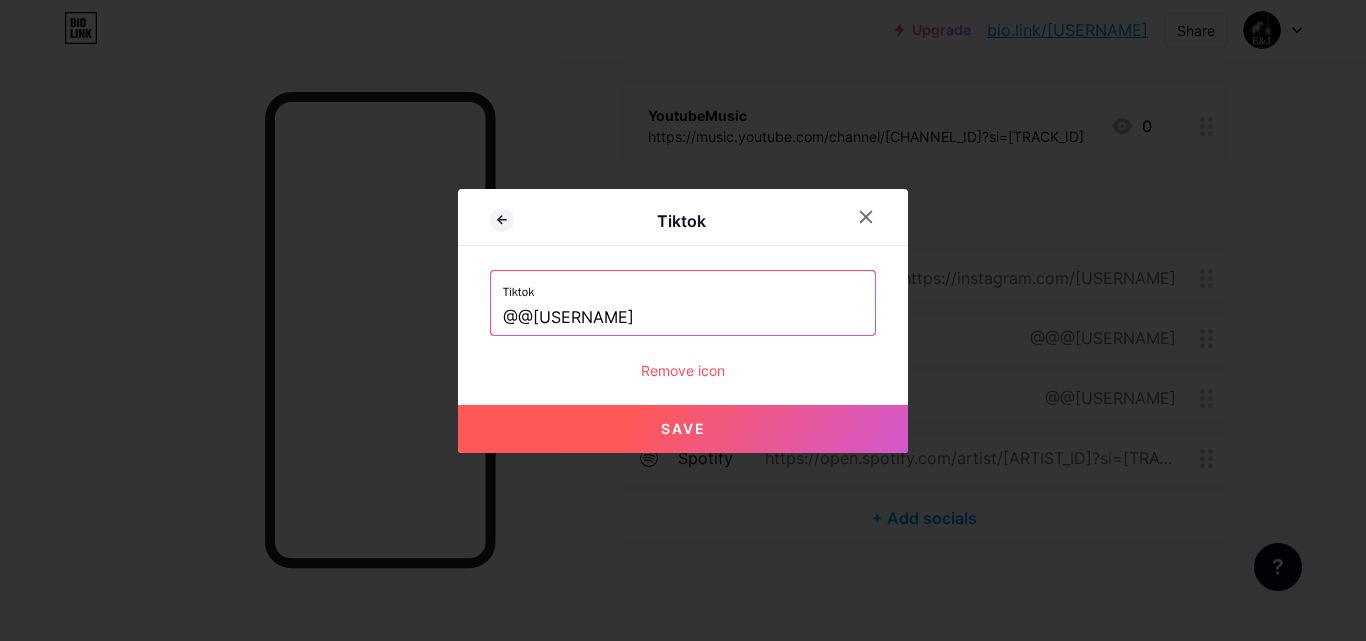 click on "Save" at bounding box center [683, 428] 